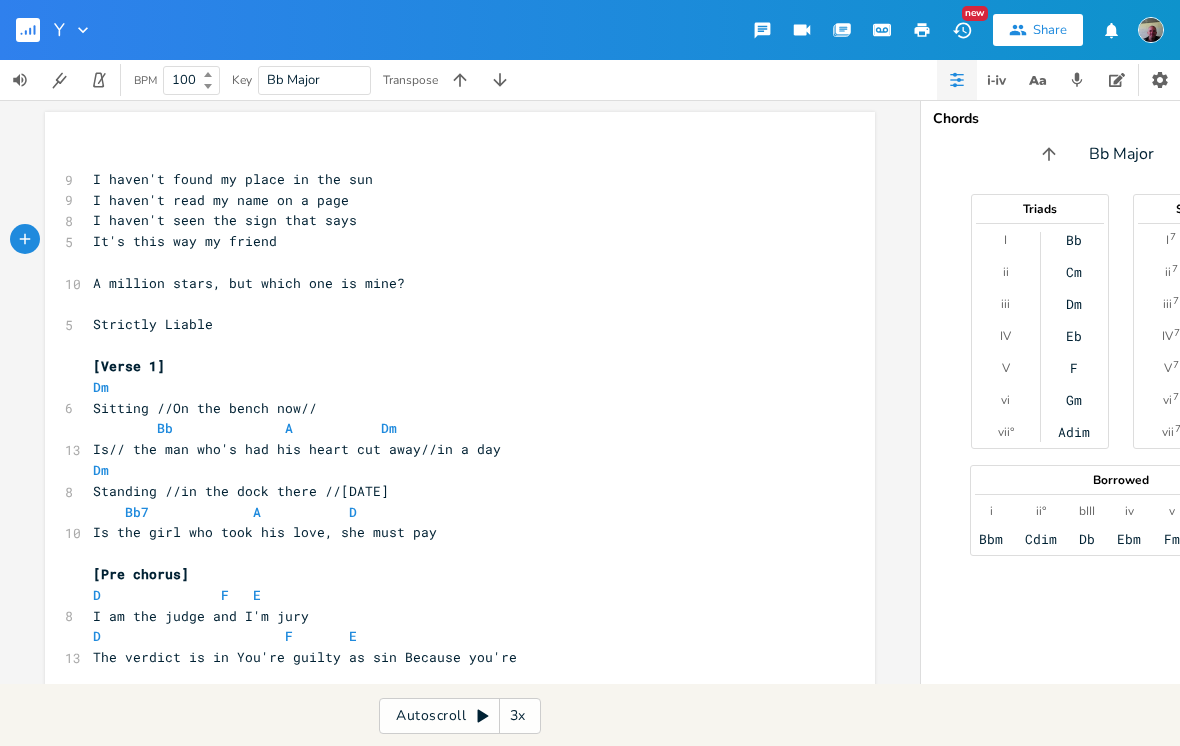 scroll, scrollTop: 22, scrollLeft: 0, axis: vertical 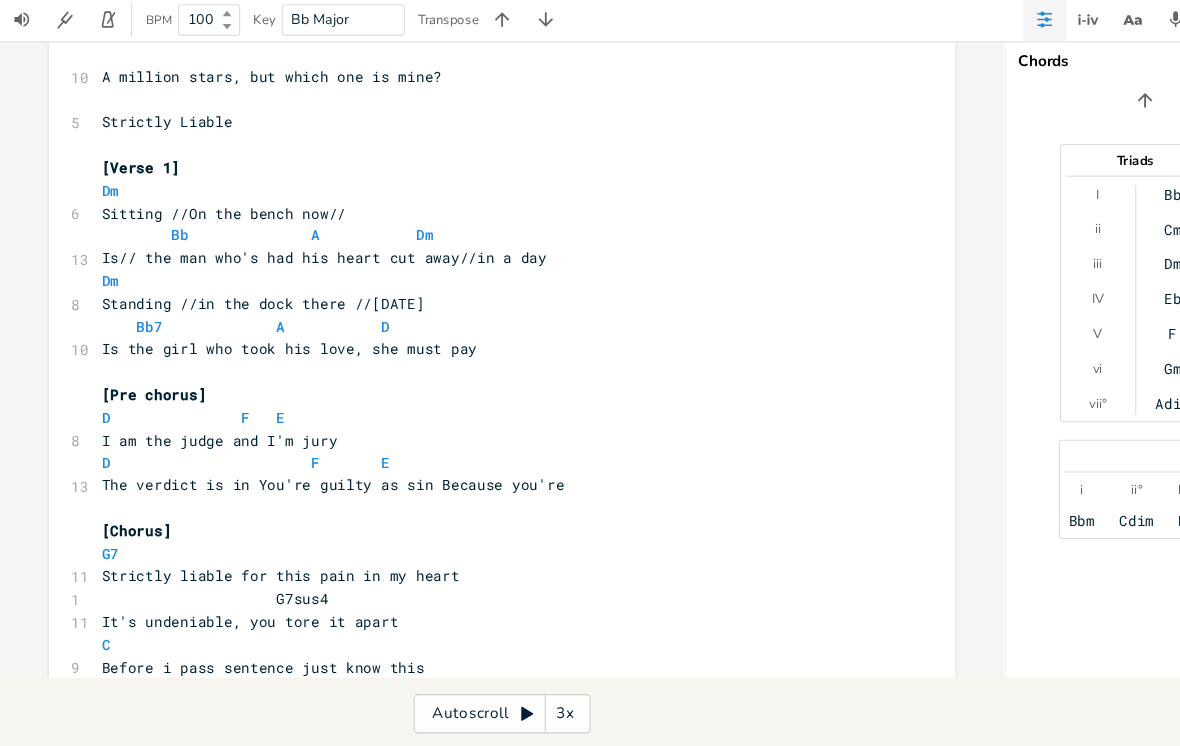 click on "D   Bb    A   G   D   Bb   C   D" at bounding box center (450, 1193) 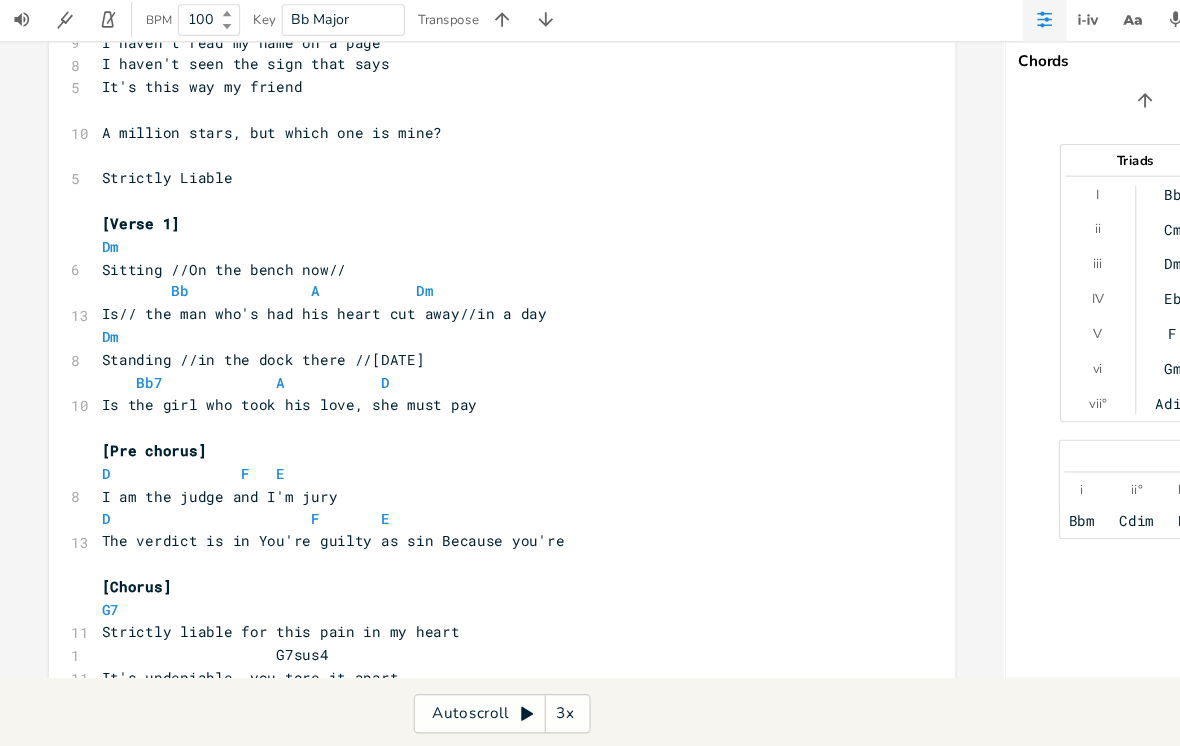 scroll, scrollTop: 94, scrollLeft: 0, axis: vertical 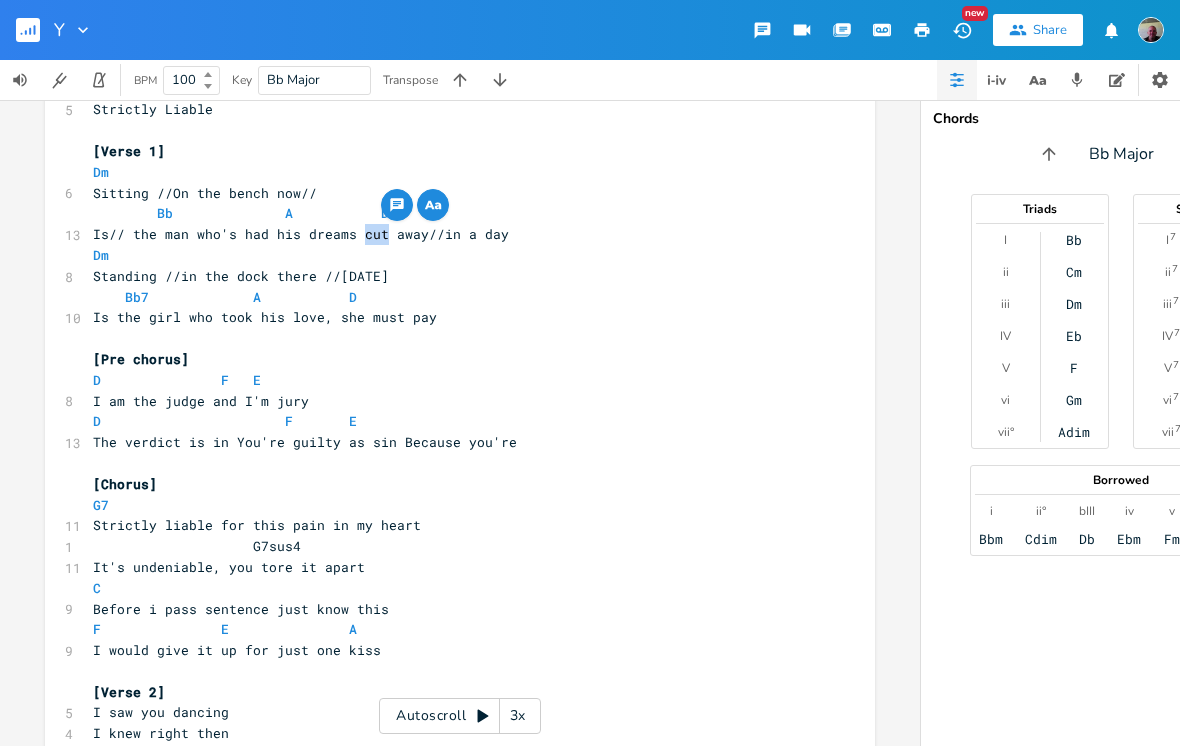 click on "xxxxxxxxxx ​ 9 I haven't found my place in the sun 9 I haven't read my name on a page 8 I haven't seen the sign that says 5 It's this way my friend ​ 10 A million stars, but which one is mine? ​ 5 Strictly Liable ​ [Verse 1] Dm 6 Sitting //On the bench now//           Bb                   A               Dm 13 Is// the man who's had his dreams cut away//in a day Dm              8 Standing //in the dock there //[DATE]      Bb7                  A               D 10 Is the girl who took his love, she must pay ​ [Pre chorus] D                     F     E 8 I am the judge and I'm jury D                              F          E 13 The verdict is in You're guilty as sin Because you're ​ [Chorus] G7 11 Strictly liable for this pain in my heart 1                          G7sus4 11 It's undeniable, you tore it apart C 9 Before i pass sentence just know this F                    E                     A 9 I would give it up for just one kiss ​ [Verse 2] 5 I saw you dancing 4 I knew right then 6 5 8 ​ 5 5" at bounding box center (475, 6255) 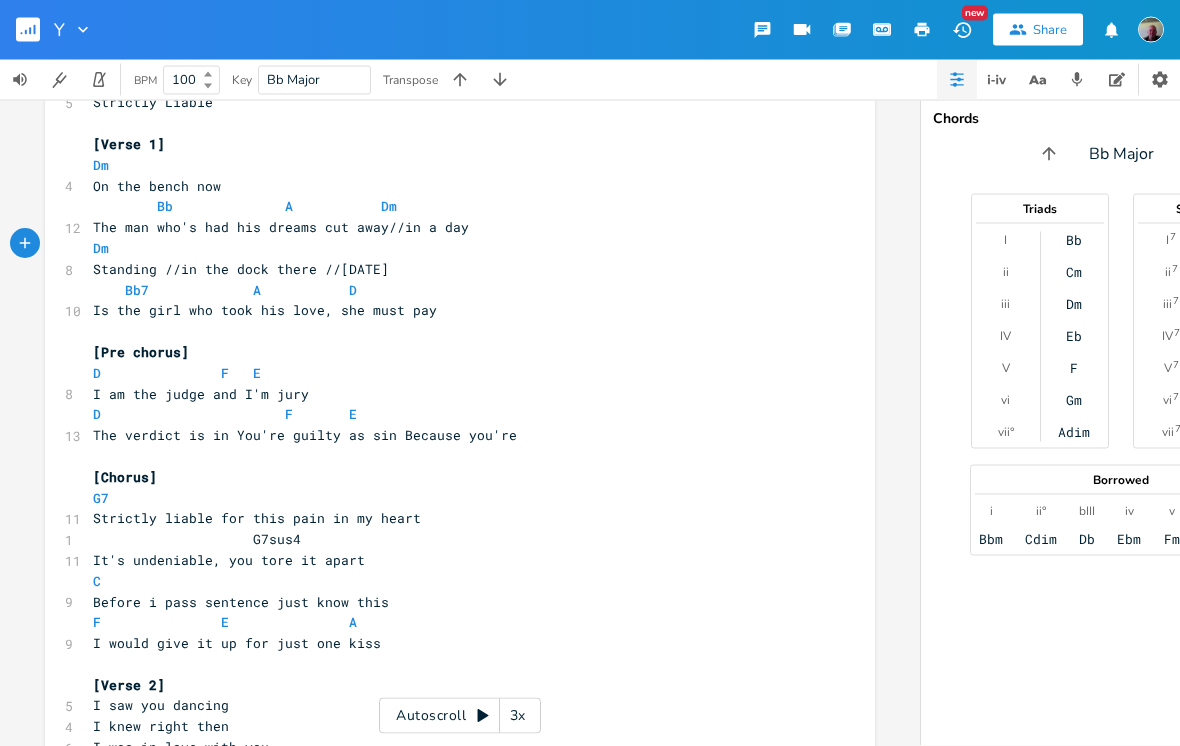 scroll, scrollTop: 224, scrollLeft: 0, axis: vertical 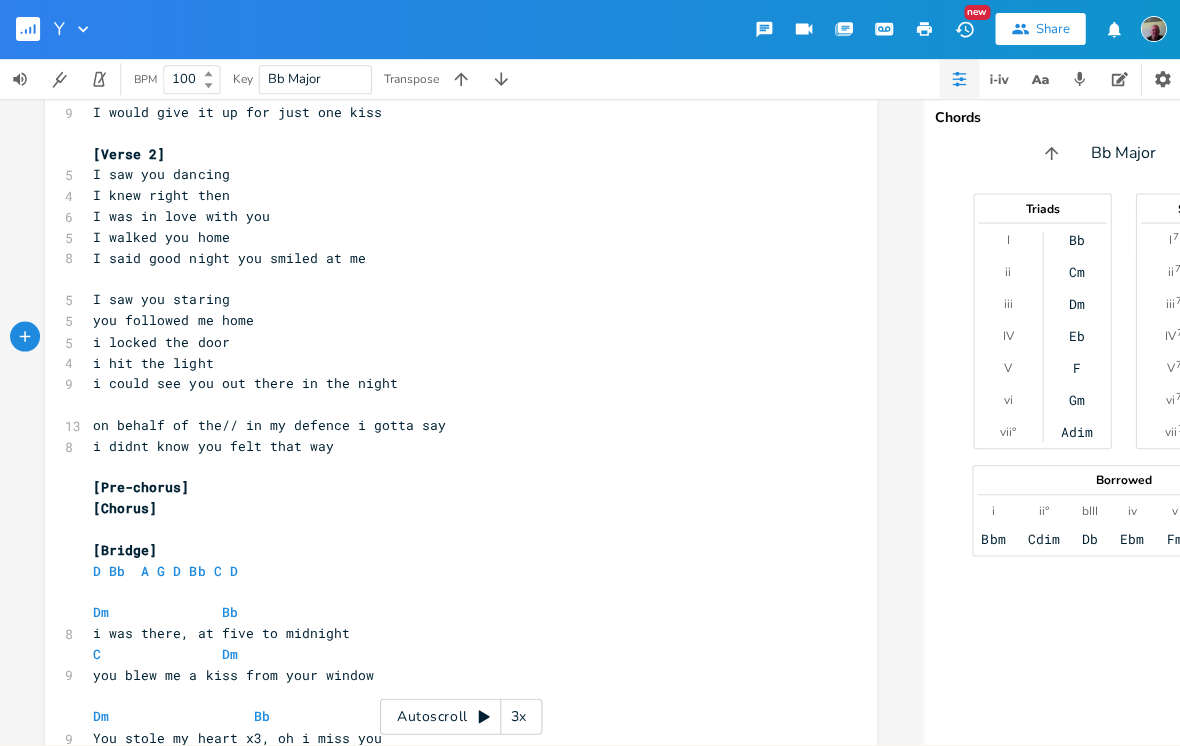 click on "i locked the door" at bounding box center [450, 342] 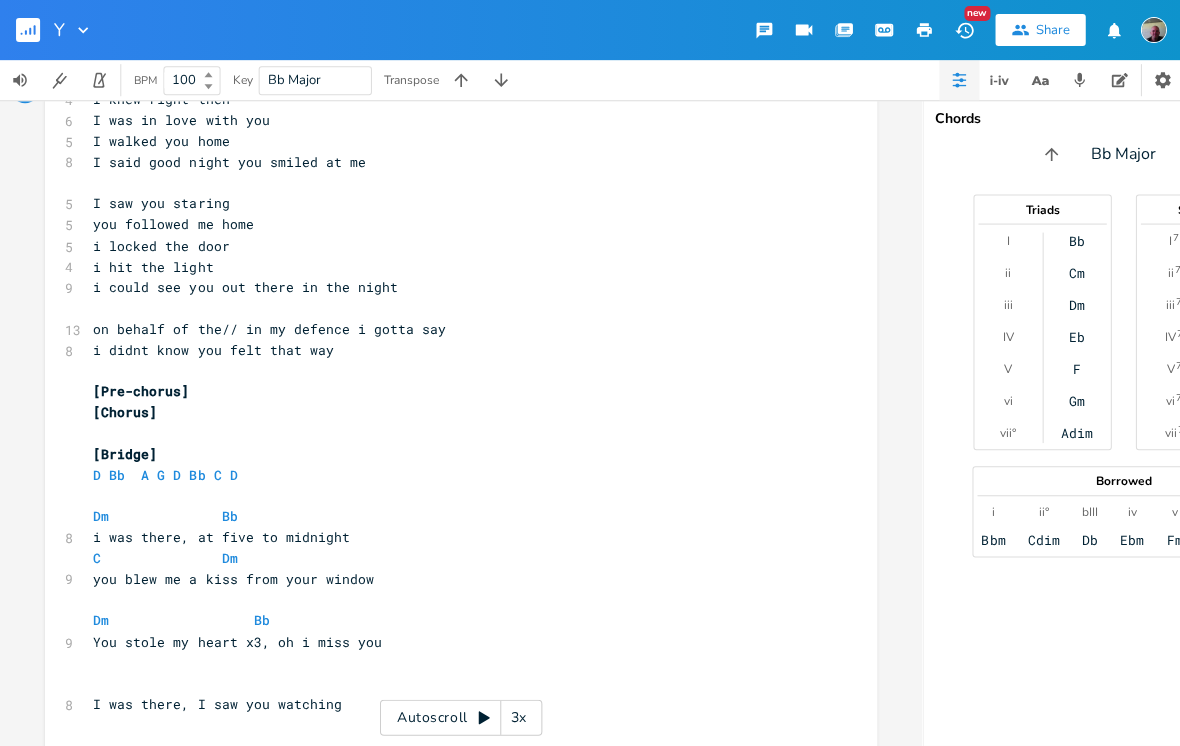 scroll, scrollTop: 829, scrollLeft: 0, axis: vertical 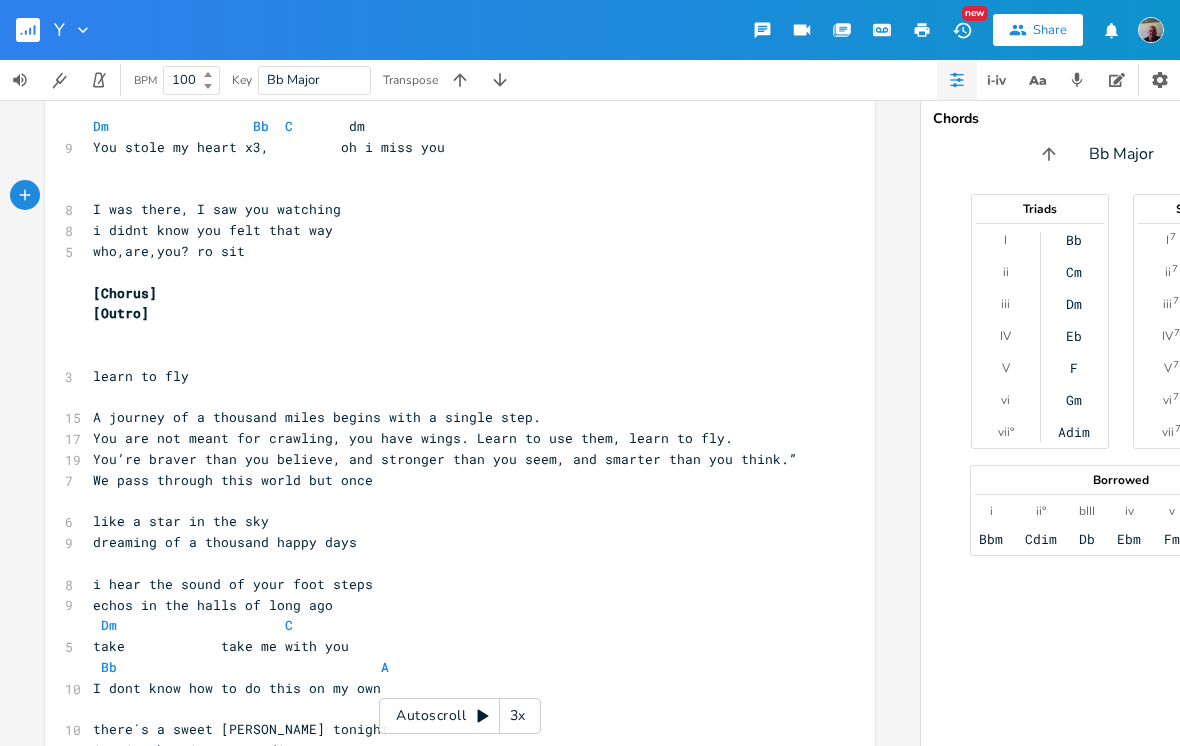 click on "i didnt know you felt that way" at bounding box center [450, 230] 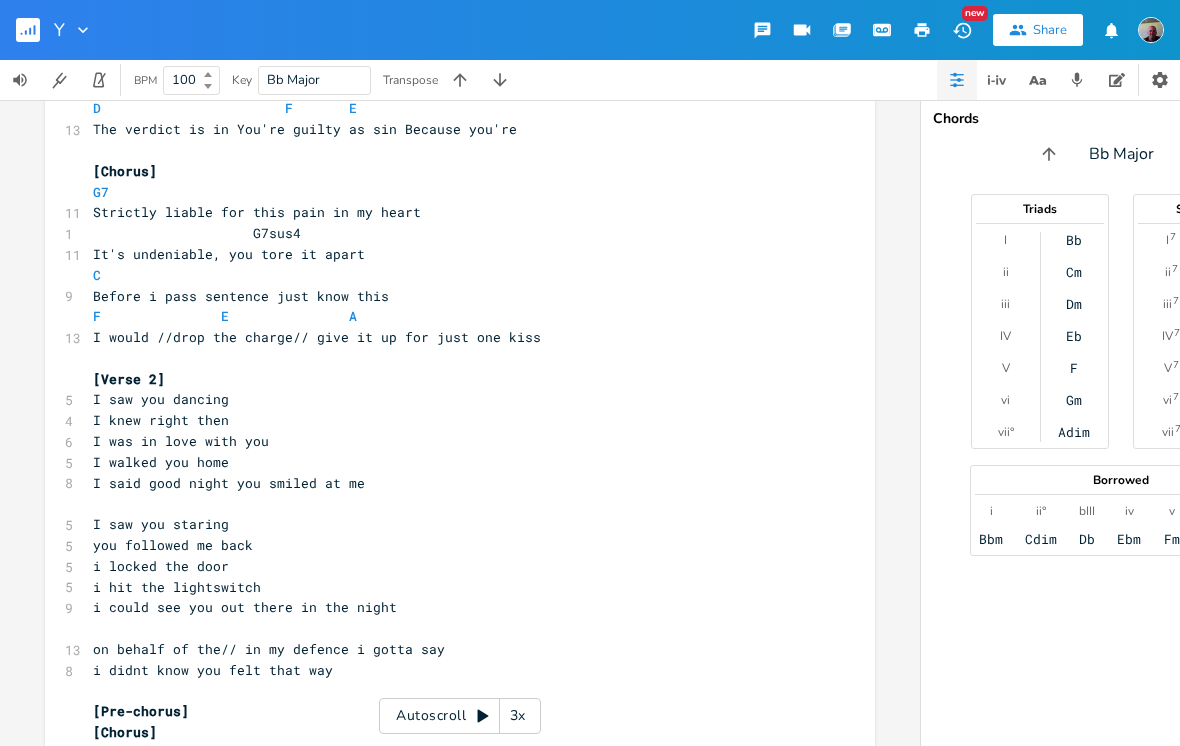 scroll, scrollTop: 153, scrollLeft: 0, axis: vertical 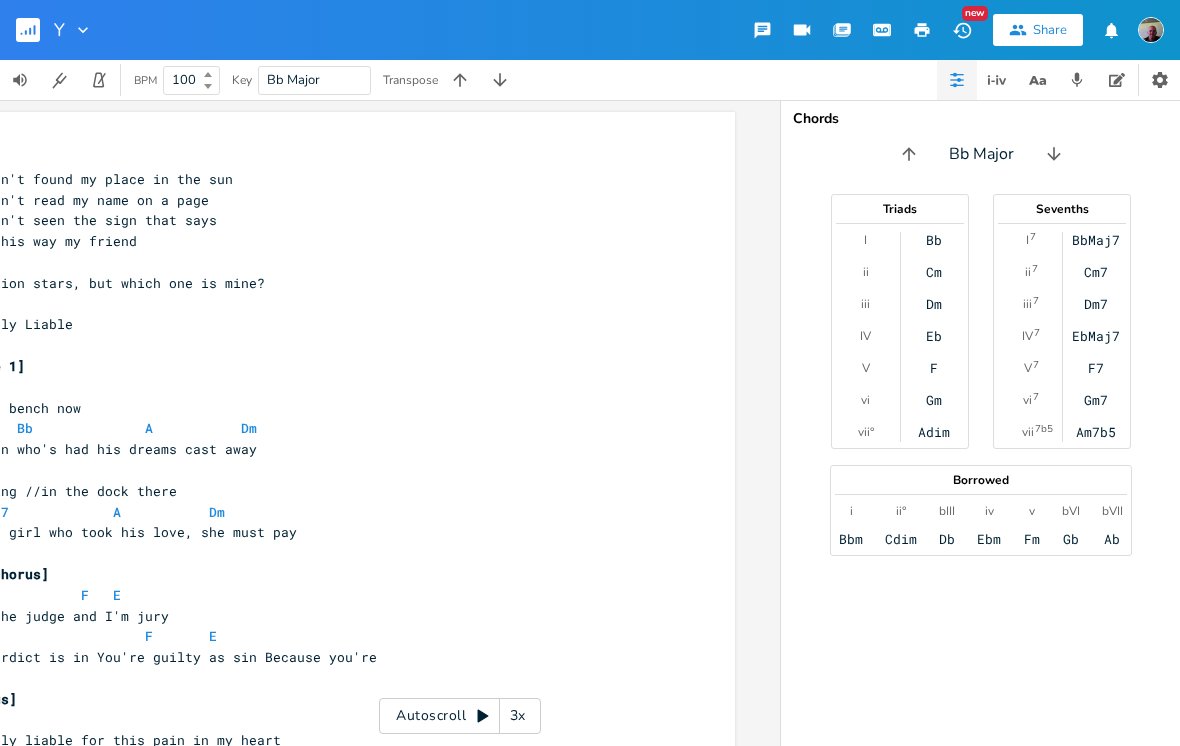 click 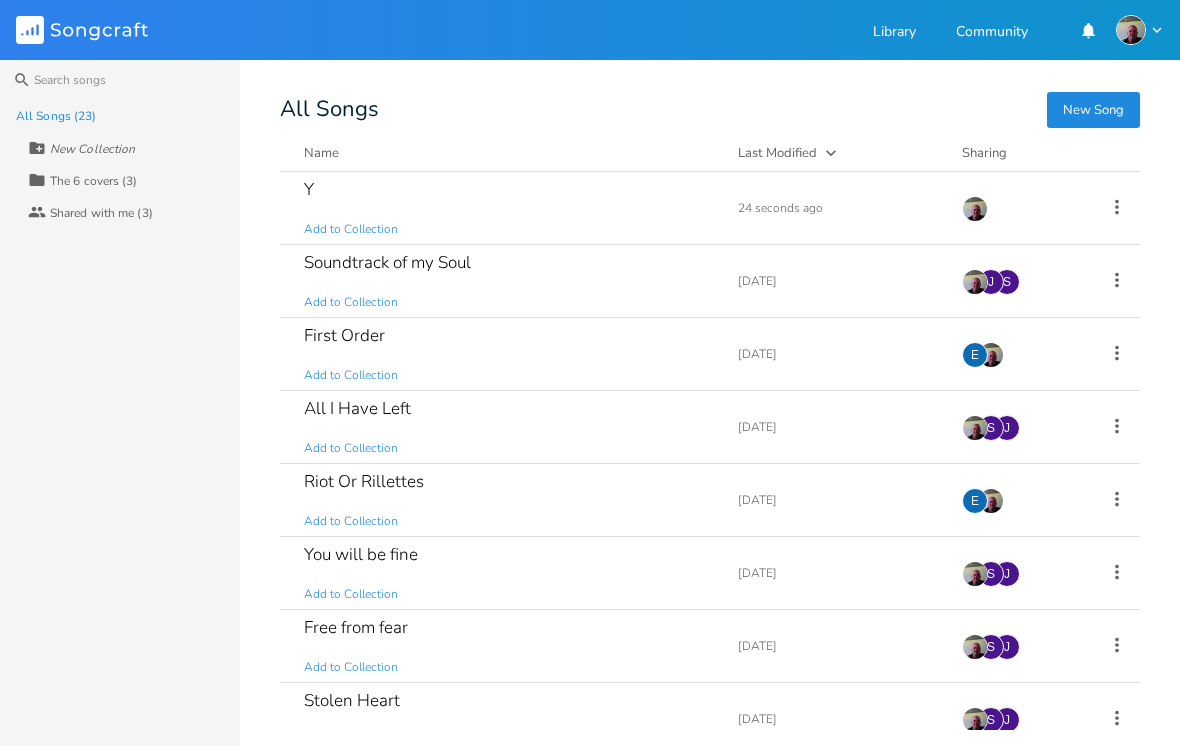scroll, scrollTop: 31, scrollLeft: 0, axis: vertical 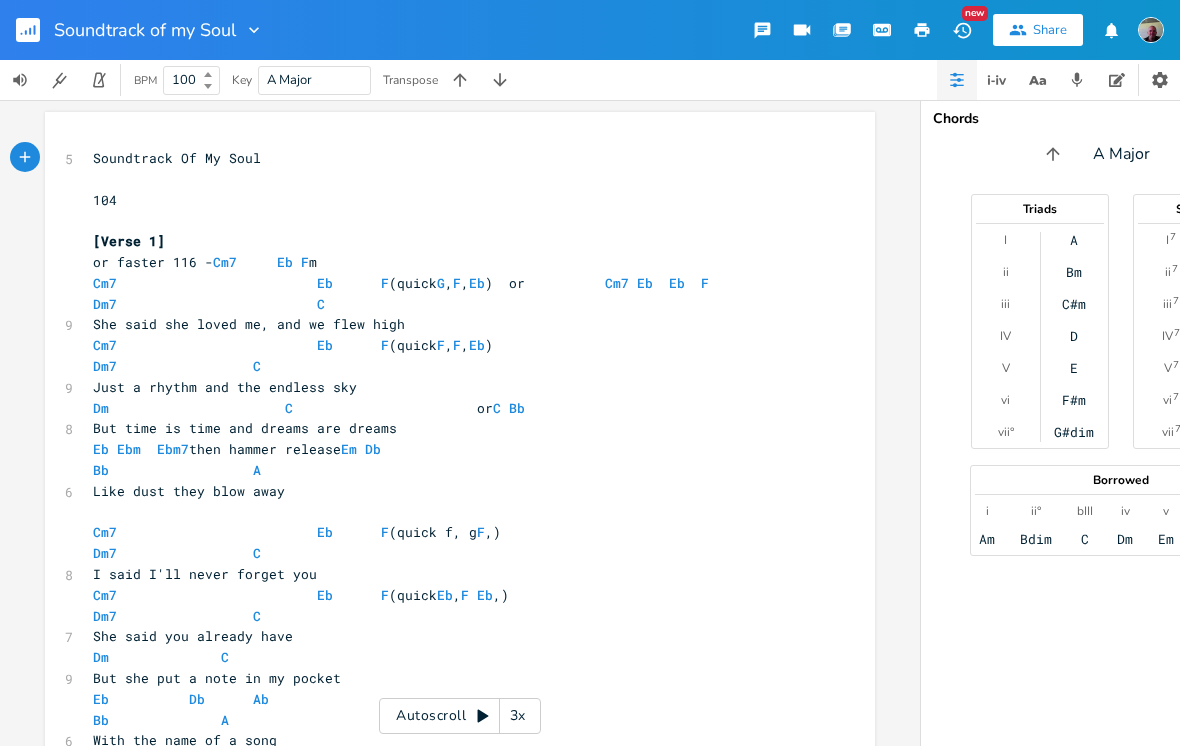 click at bounding box center [100, 80] 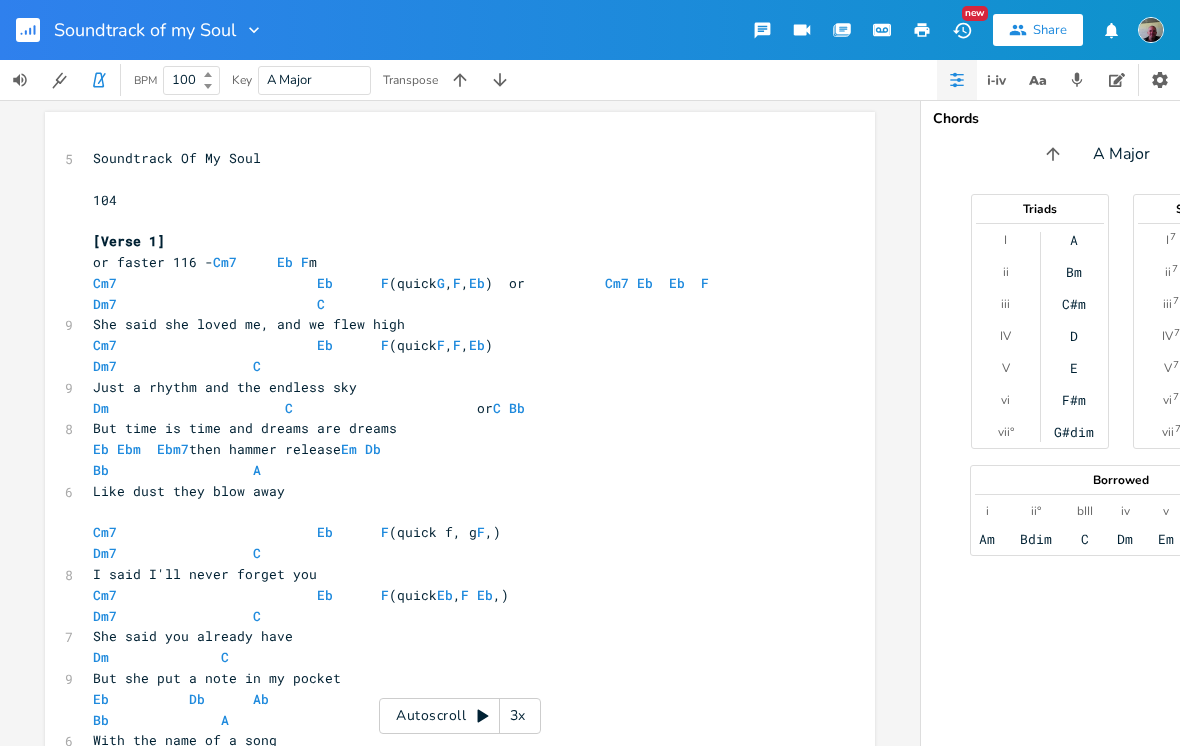 click at bounding box center (36, 30) 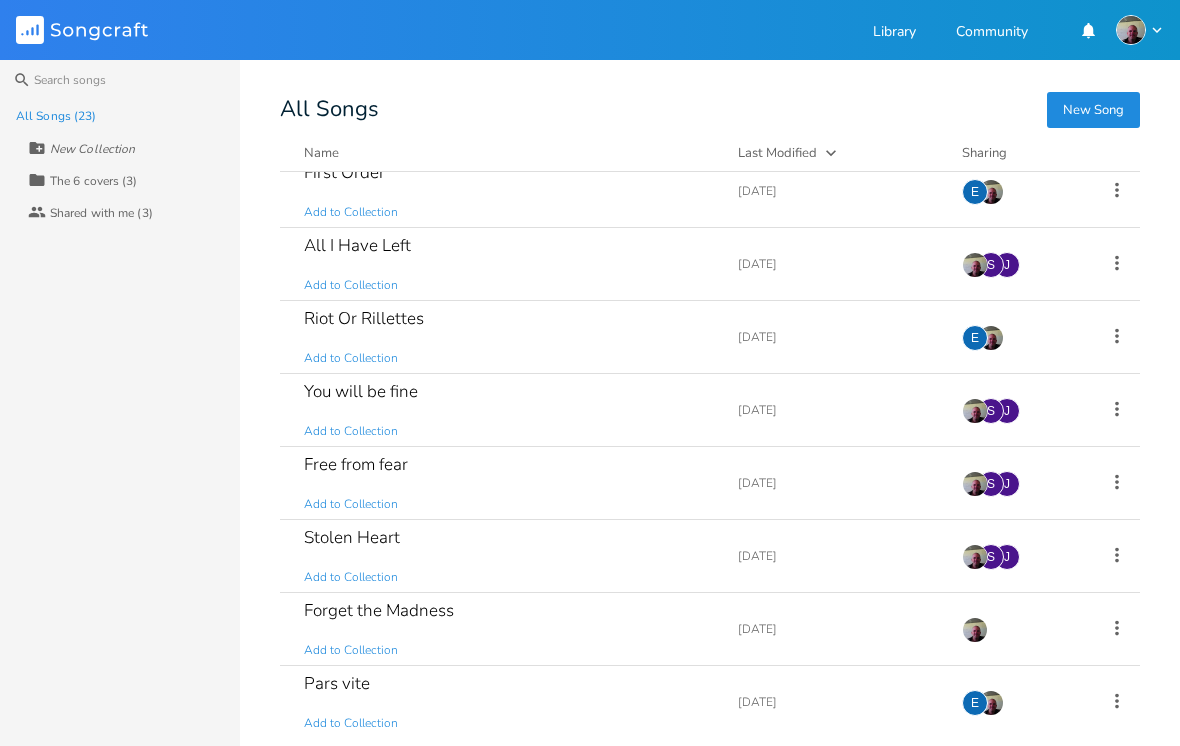scroll, scrollTop: 162, scrollLeft: 0, axis: vertical 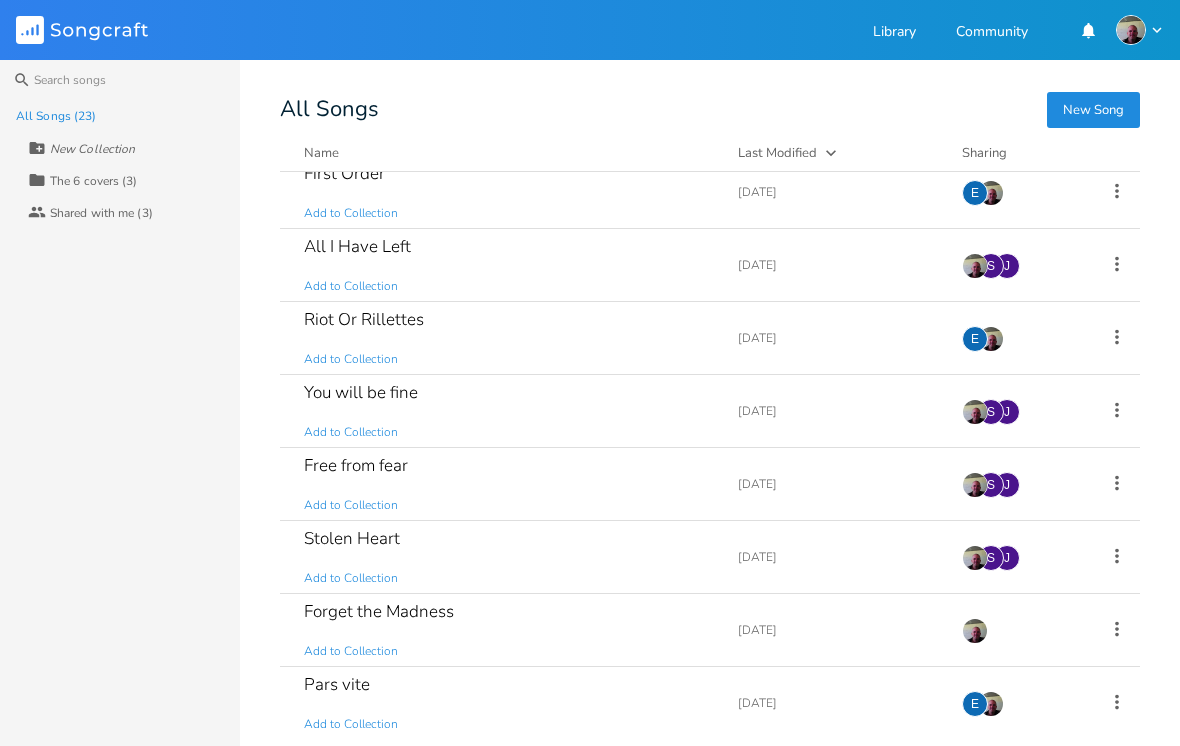 click on "All I Have Left Add to Collection" at bounding box center (509, 265) 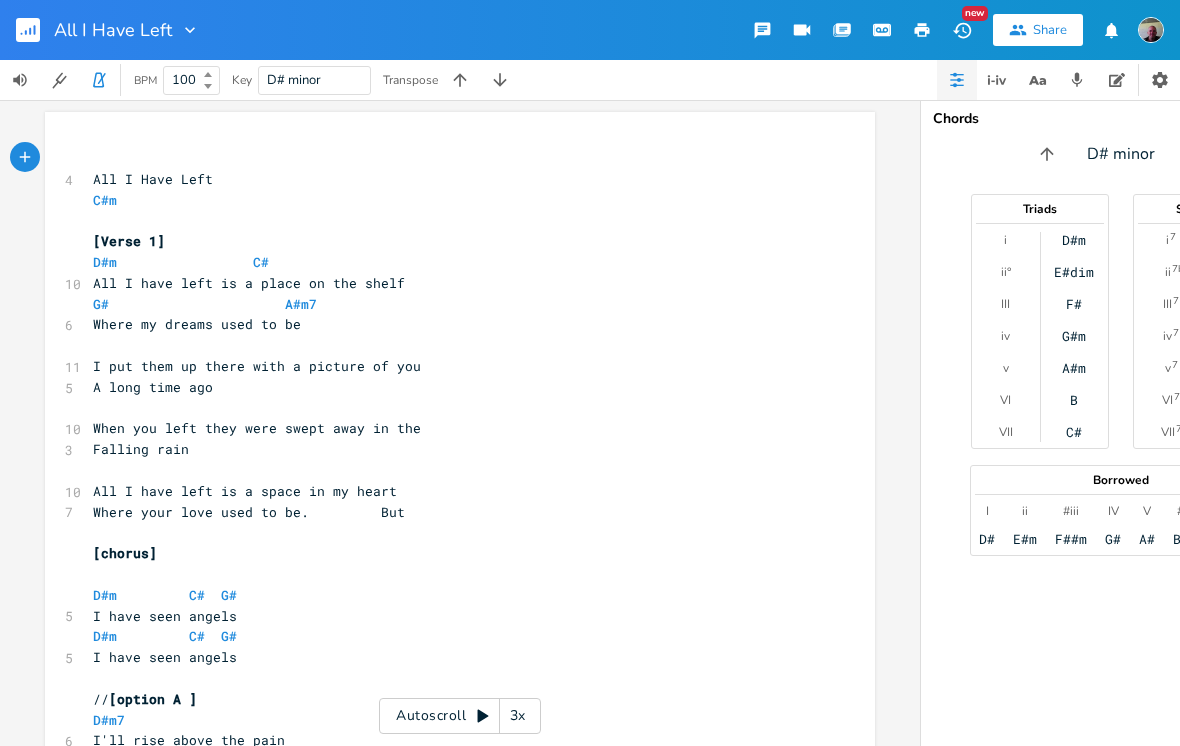 scroll, scrollTop: 91, scrollLeft: 0, axis: vertical 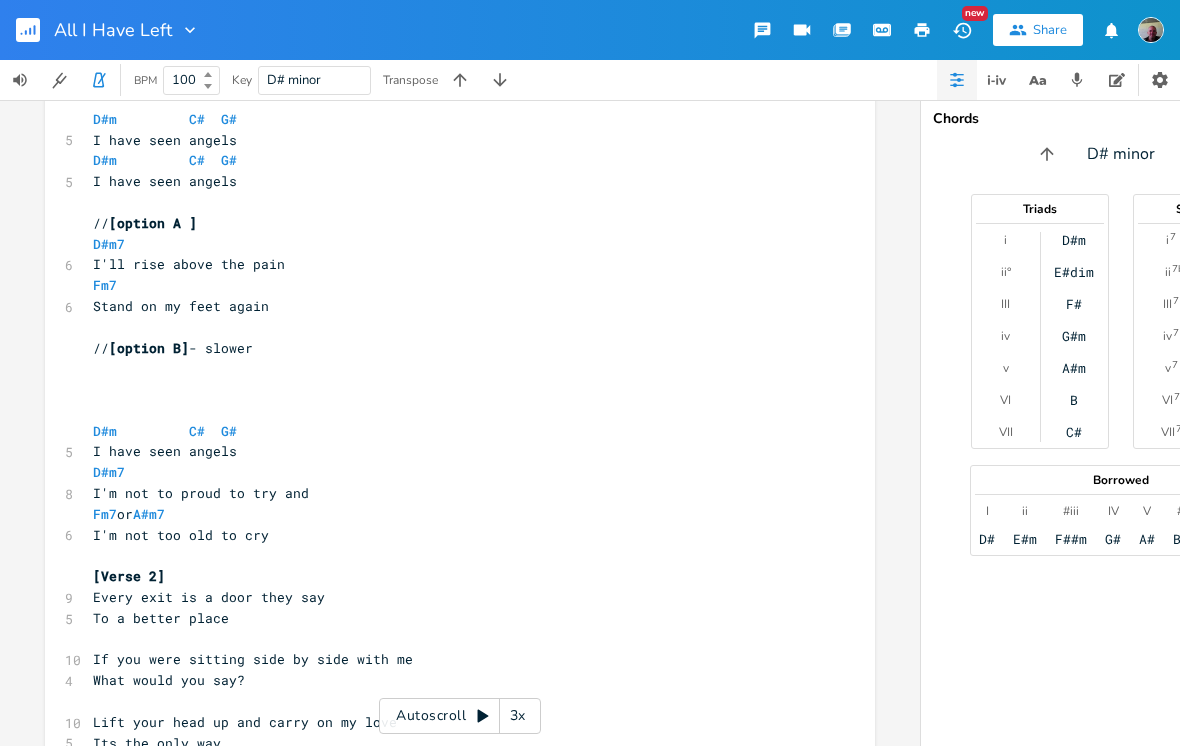 click 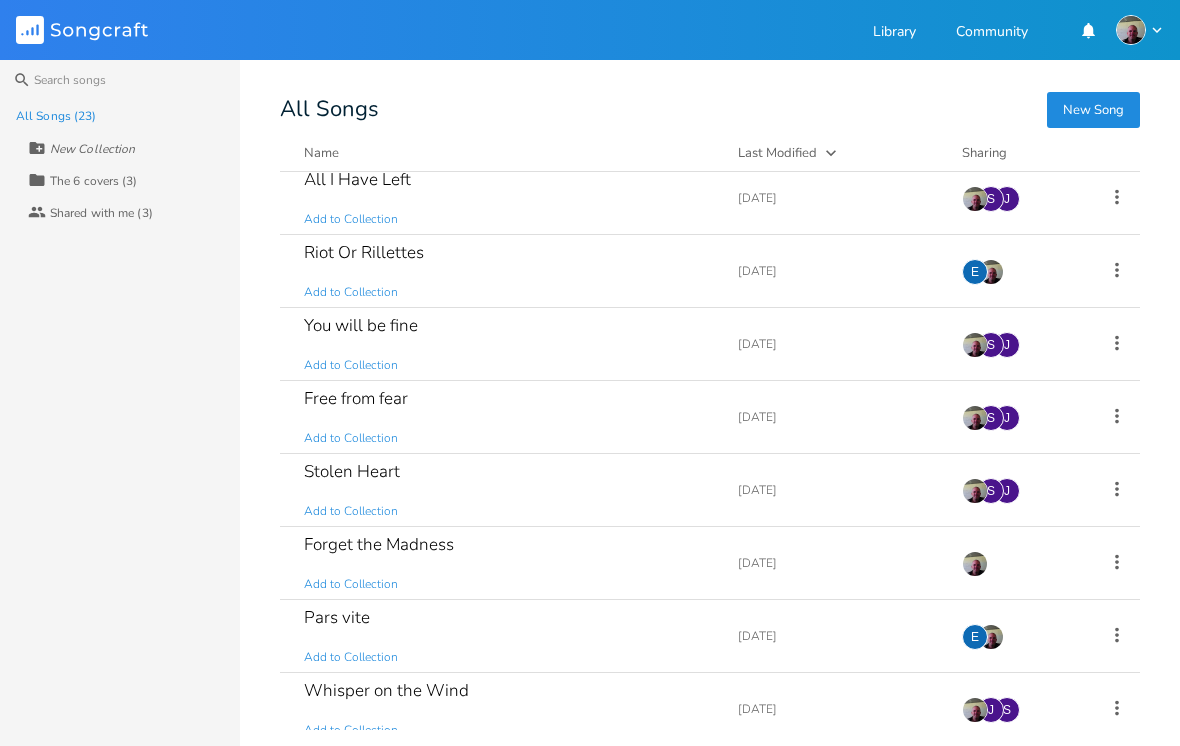 scroll, scrollTop: 232, scrollLeft: 0, axis: vertical 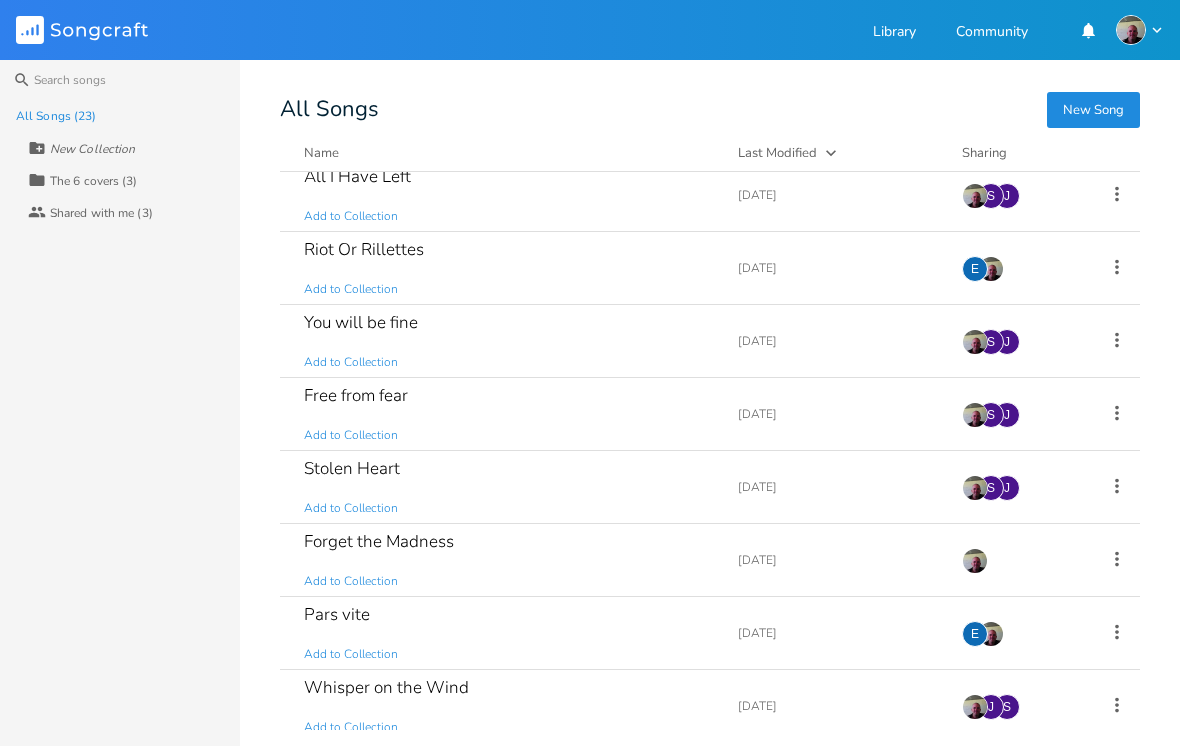 click on "You will be fine Add to Collection" at bounding box center (509, 341) 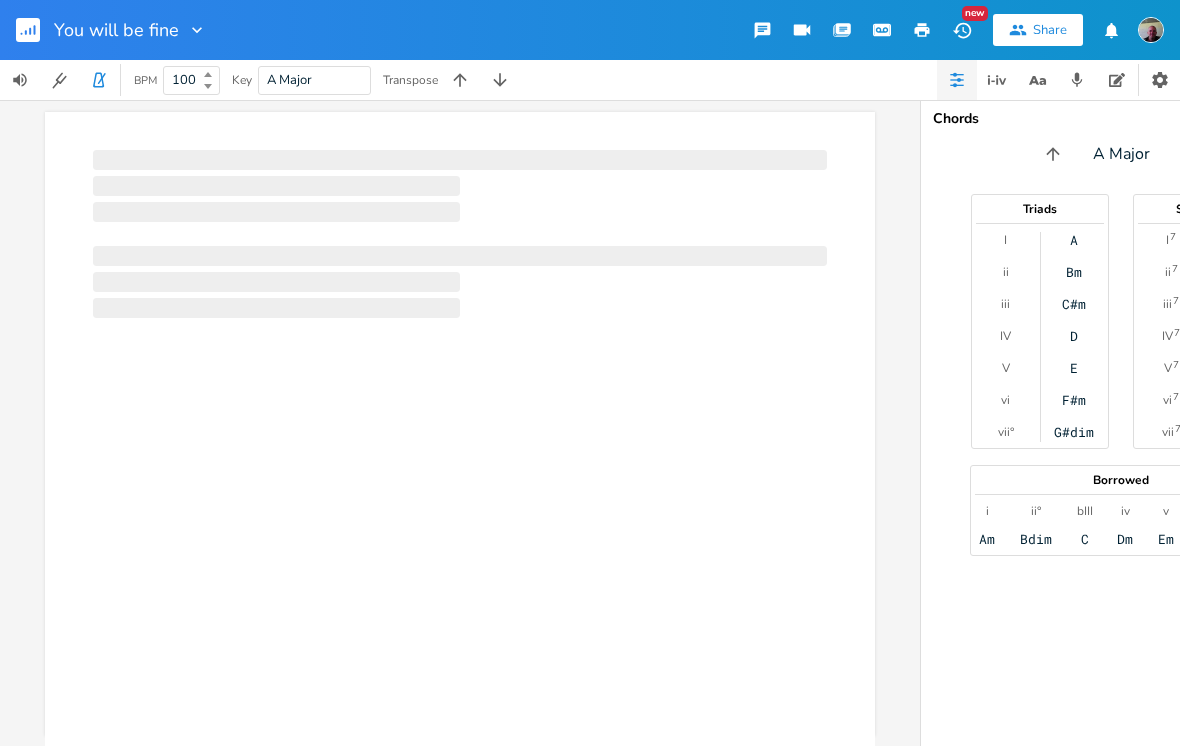 scroll, scrollTop: 0, scrollLeft: 0, axis: both 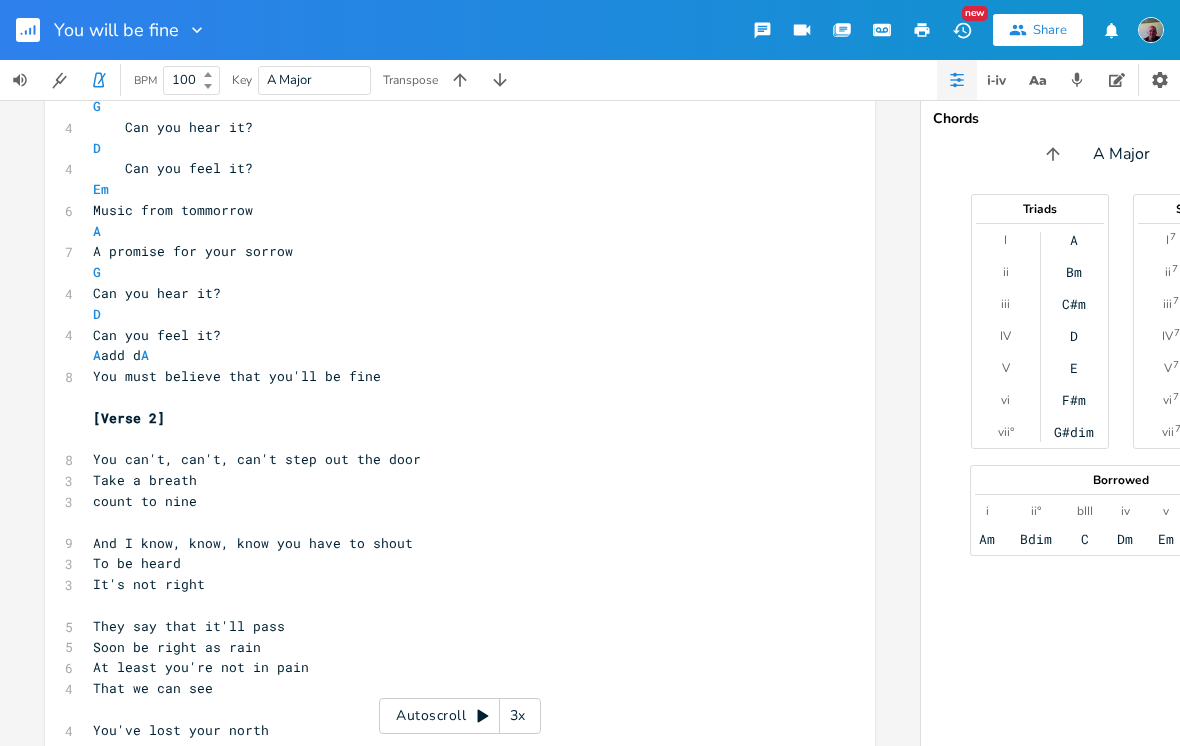 click on "You will be fine New Share BPM 100 Key A Major Transpose xxxxxxxxxx 3 You'll be Fine ​ [Verse 1] ​           Em7                            Bm 10 There´s a sweet, [PERSON_NAME] tonight                D 4 It's on the air           A 3 It's so bright ​           Em7                            Bm 9 There´s a [PERSON_NAME] look in your eyes      D 4 I see inside           A 3 There's no lies ​ 6 People staring at you 5 Don't know what to say 7 A tightness in your chest you  6 Just want to go away ​ 7 Your mind can let you down and 5 Thoughts can get confused 6 There's always notes of hope 5 Listen for the song ​ ​ [Chorus] G 4      Can you hear it? D 4      Can you feel it? Em 6 Music from tommorrow A 7 A promise for your sorrow G 4 Can you hear it? D 4 Can you feel it? A  add d  A   8 You must believe that you'll be fine ​ [Verse 2] ​ 8 You can't, can't, can't step out the door 3 Take a breath 3 count to nine ​ 9 And I know, know, know you have to shout 3 To be heard  3 It's not right ​ 5 5 6 4" at bounding box center [590, 373] 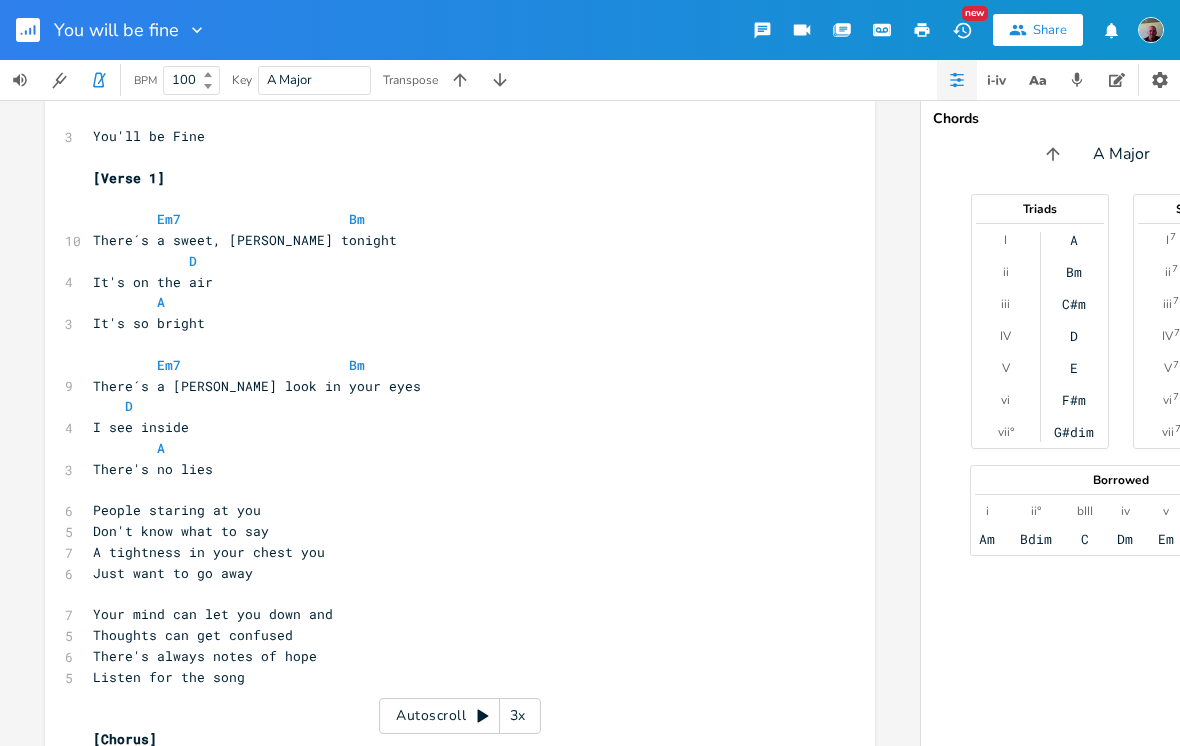 click at bounding box center [36, 30] 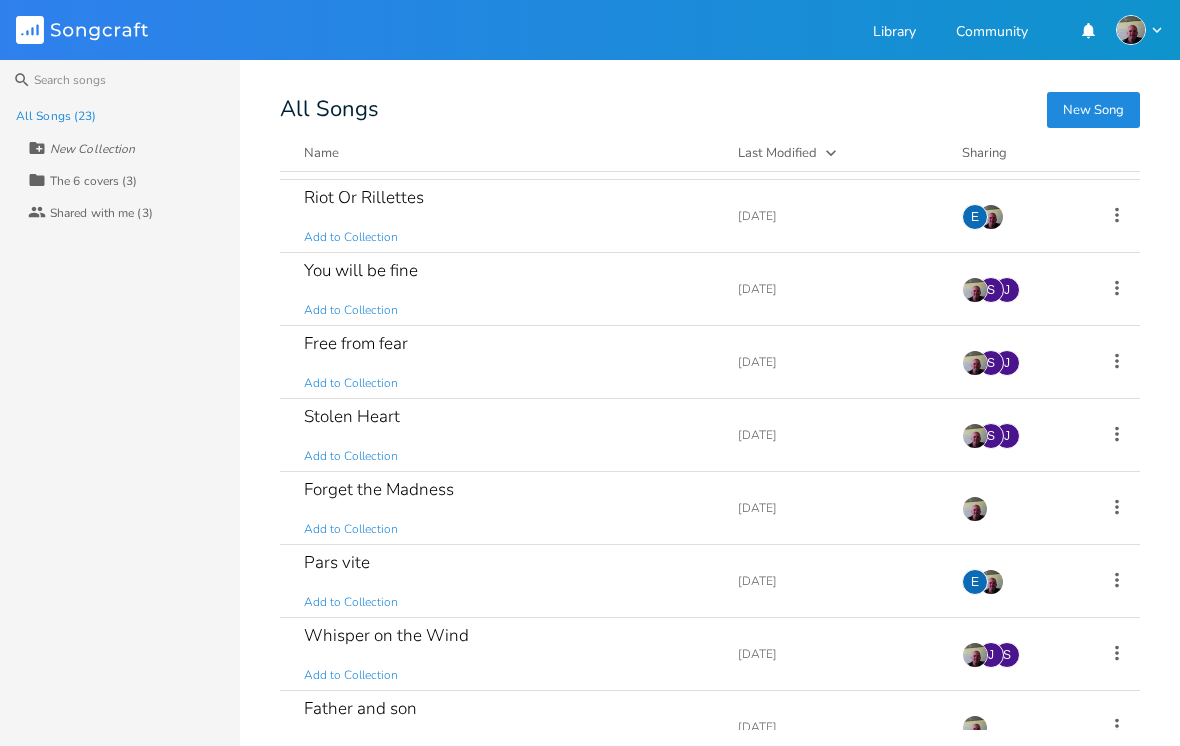 scroll, scrollTop: 286, scrollLeft: 0, axis: vertical 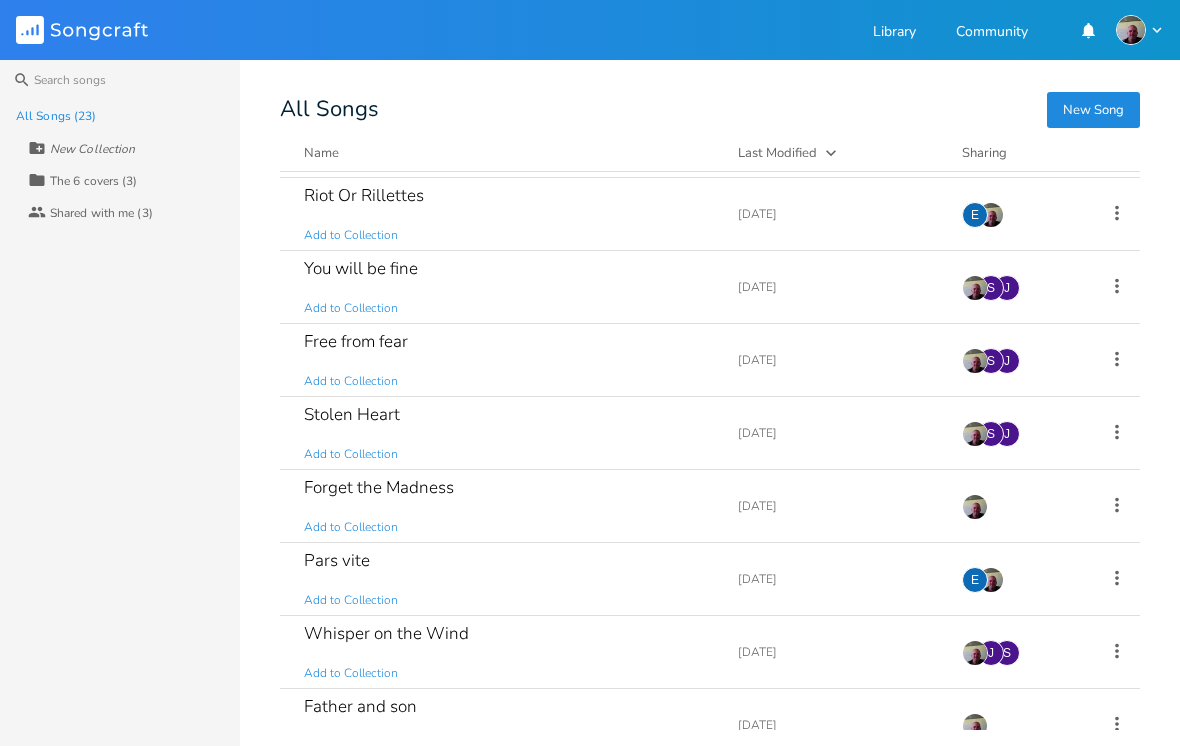 click on "Free from fear Add to Collection" at bounding box center (509, 360) 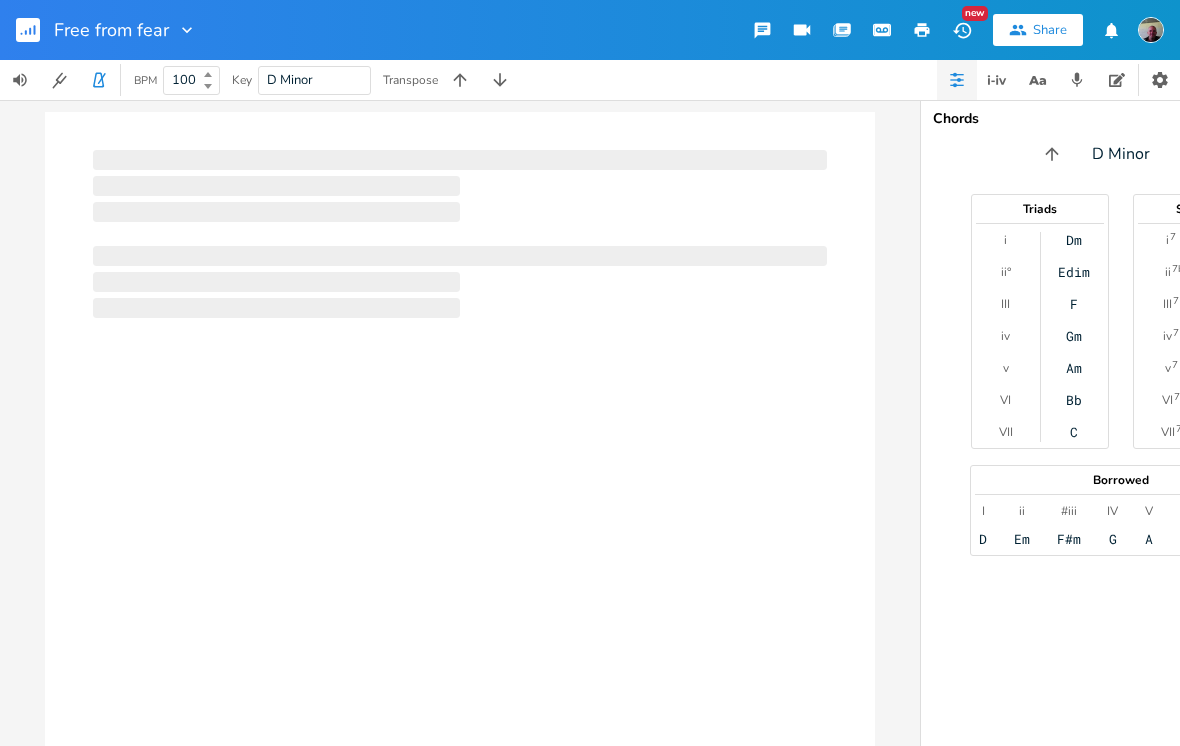 scroll, scrollTop: 0, scrollLeft: 0, axis: both 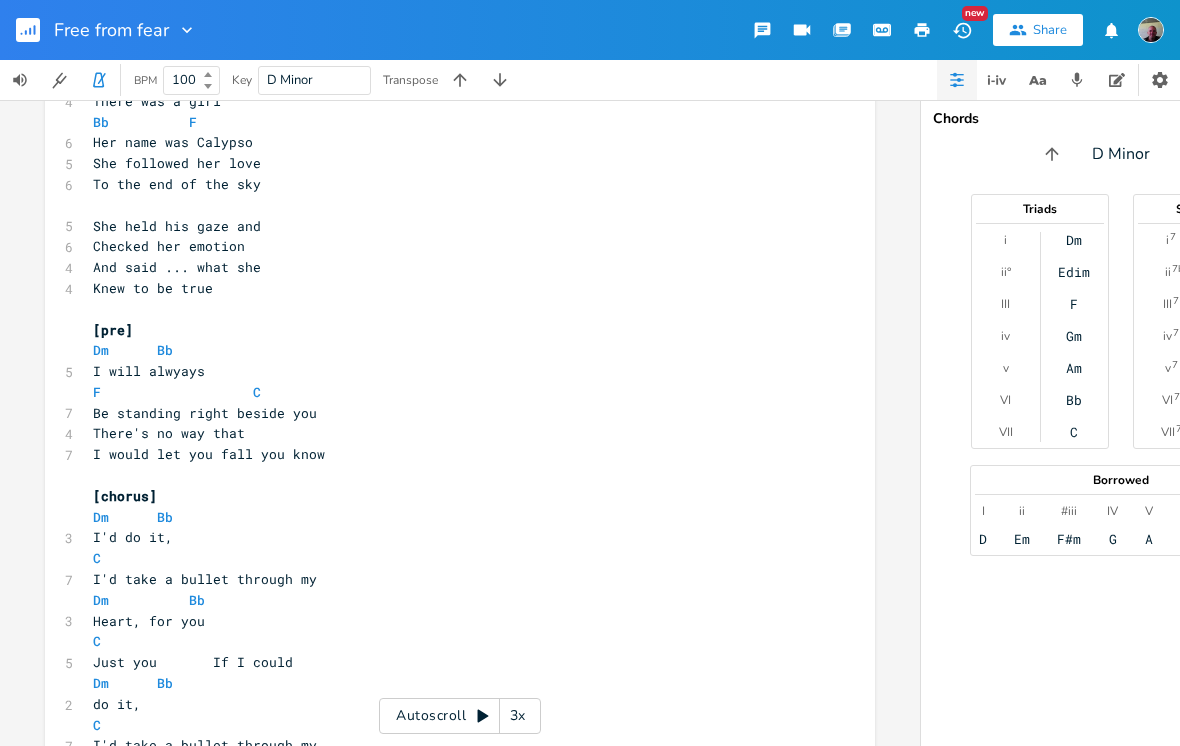 click 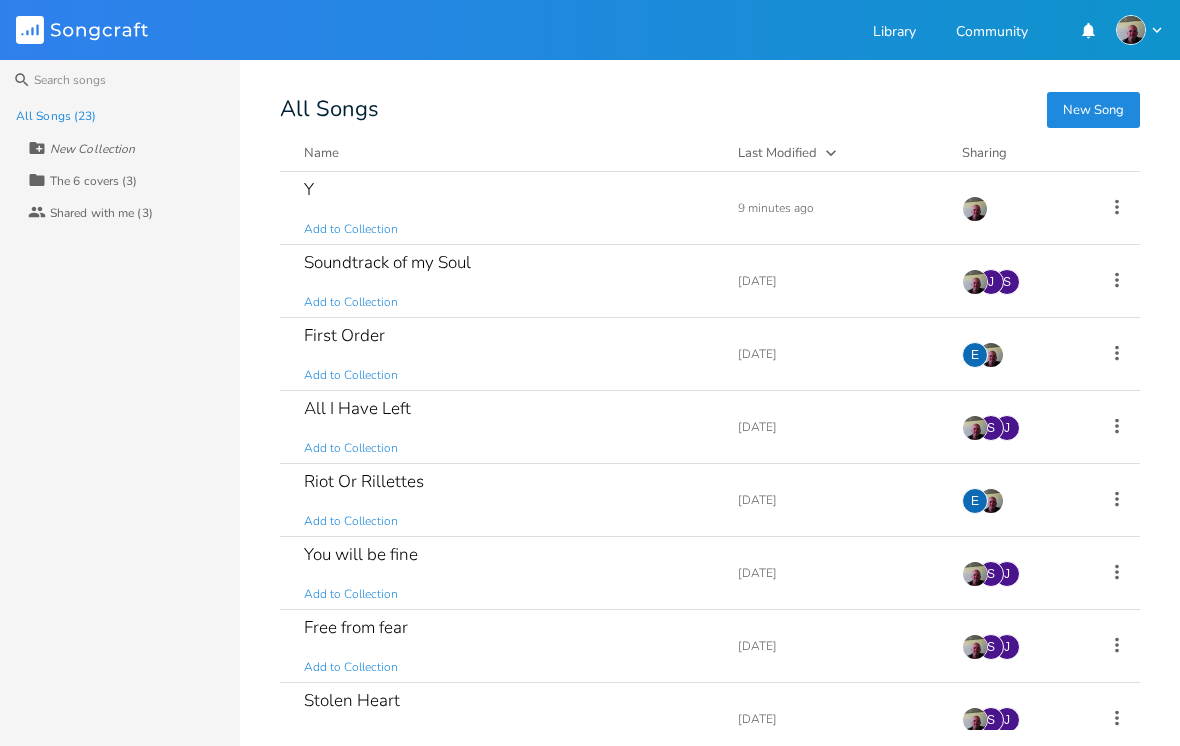 click 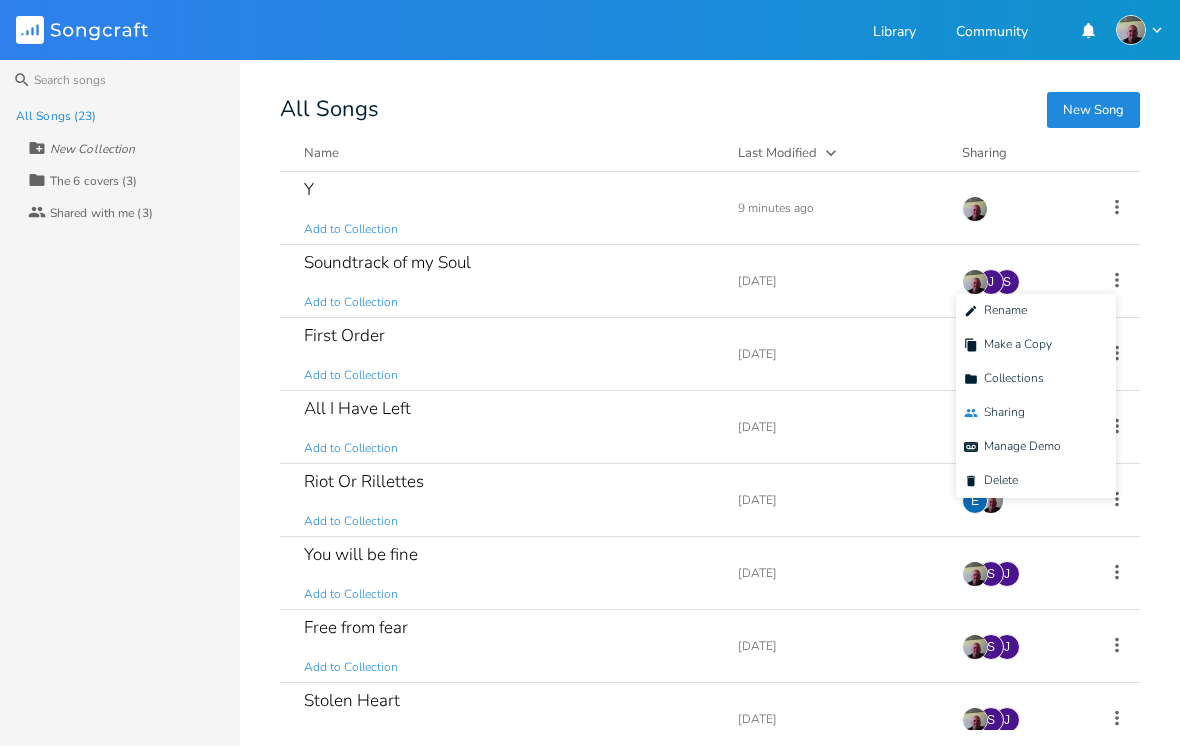 click on "Collaborators Sharing" at bounding box center (1036, 413) 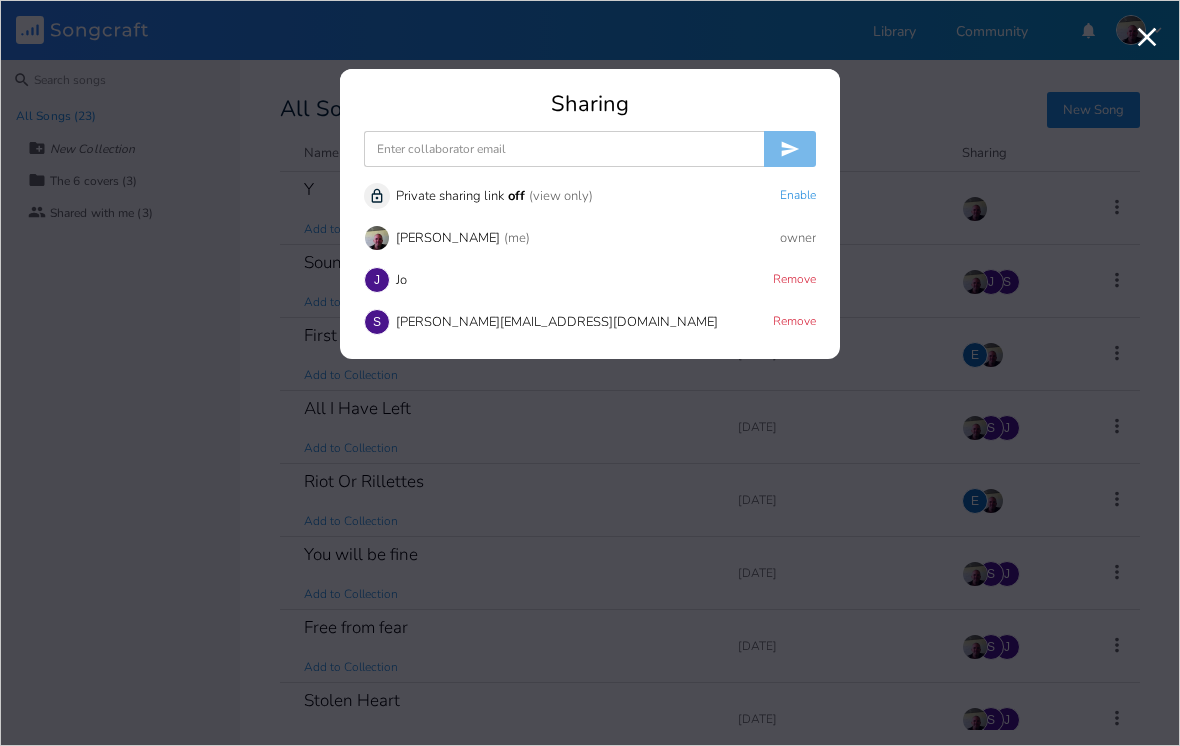 click on "Remove" at bounding box center (794, 280) 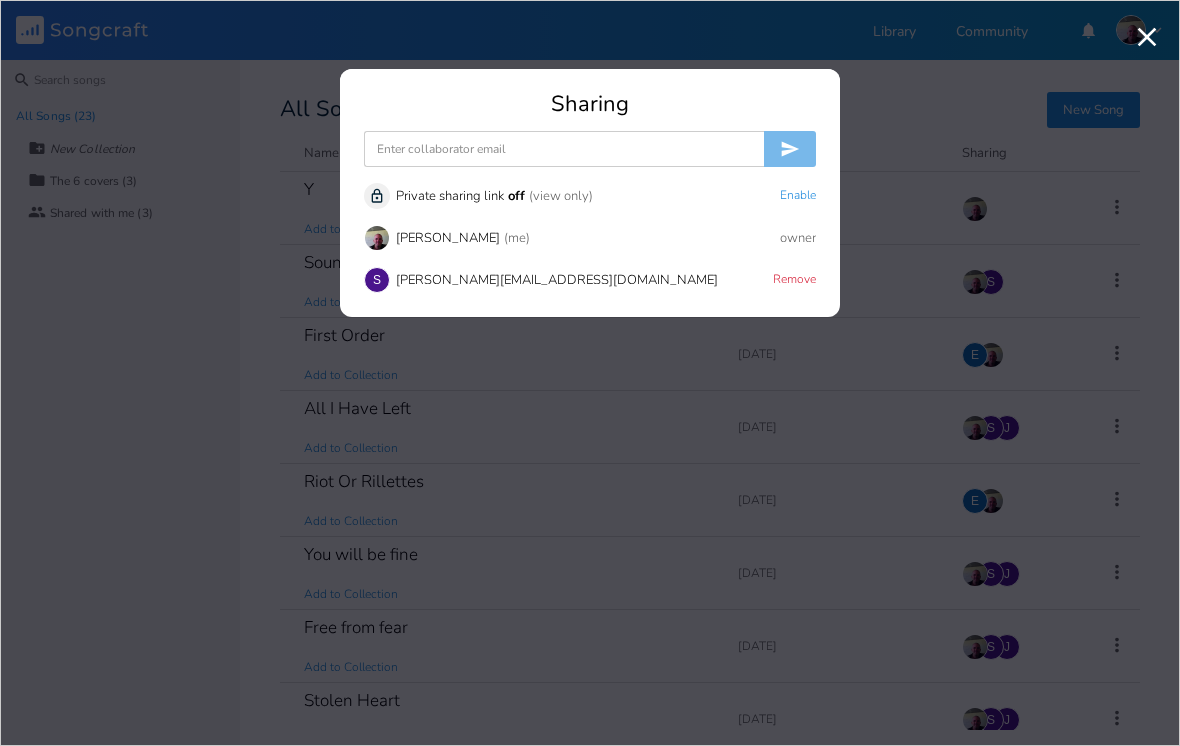 click on "Remove" at bounding box center [794, 280] 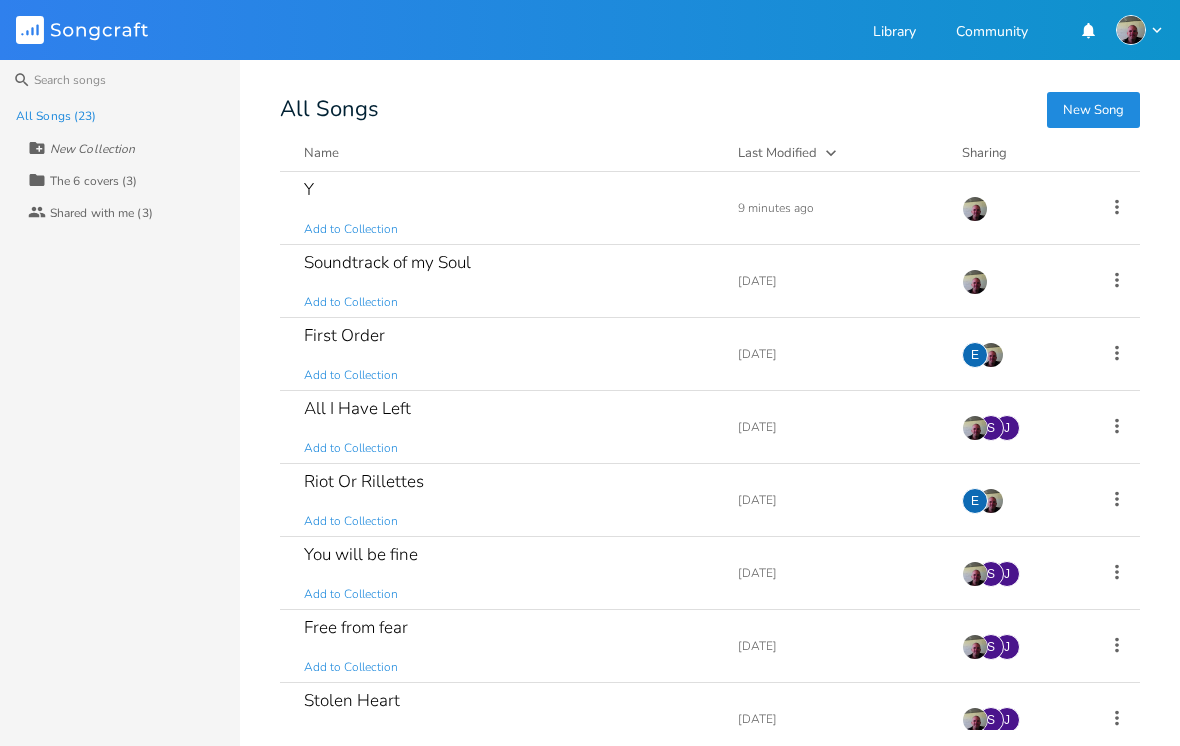 click 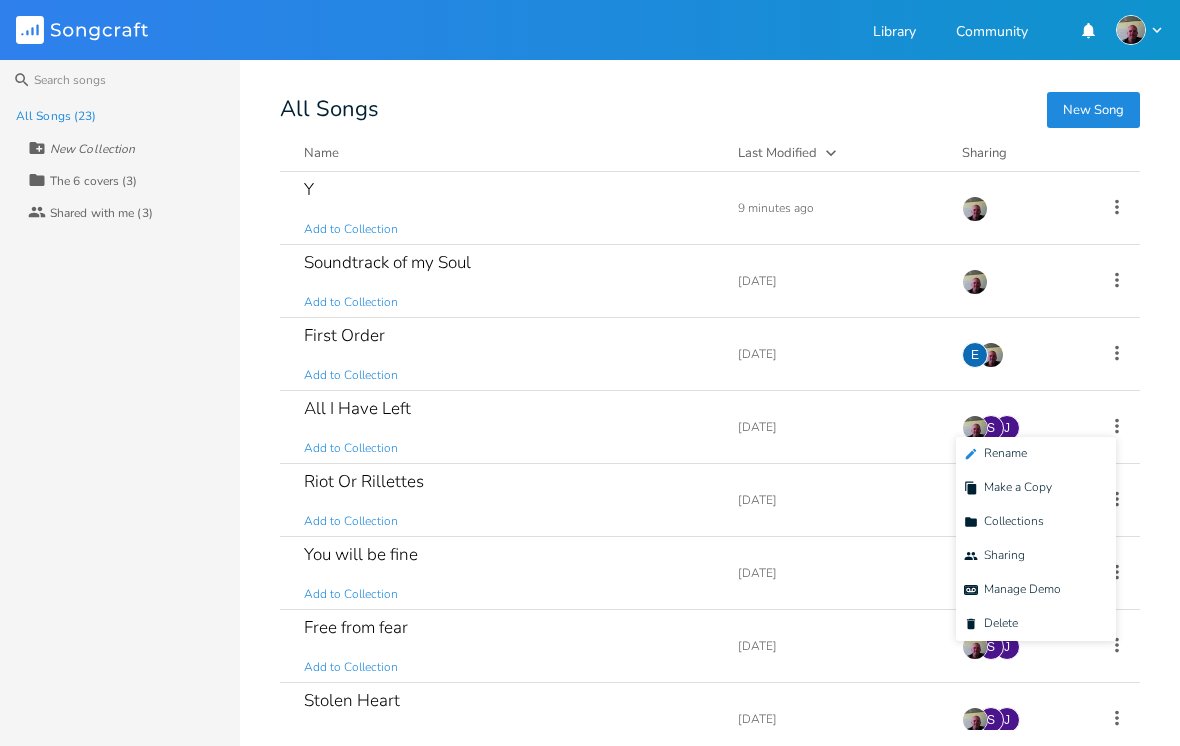 click on "Edit Rename" at bounding box center [1036, 454] 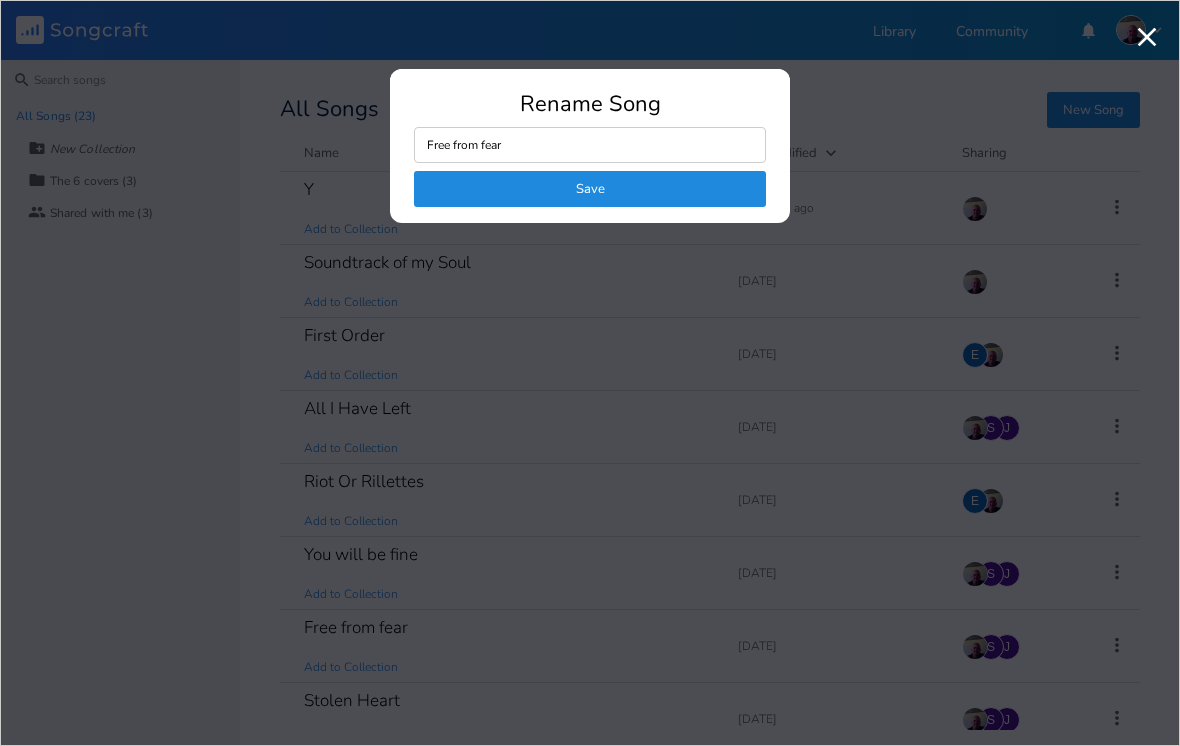 click on "Save" at bounding box center (590, 189) 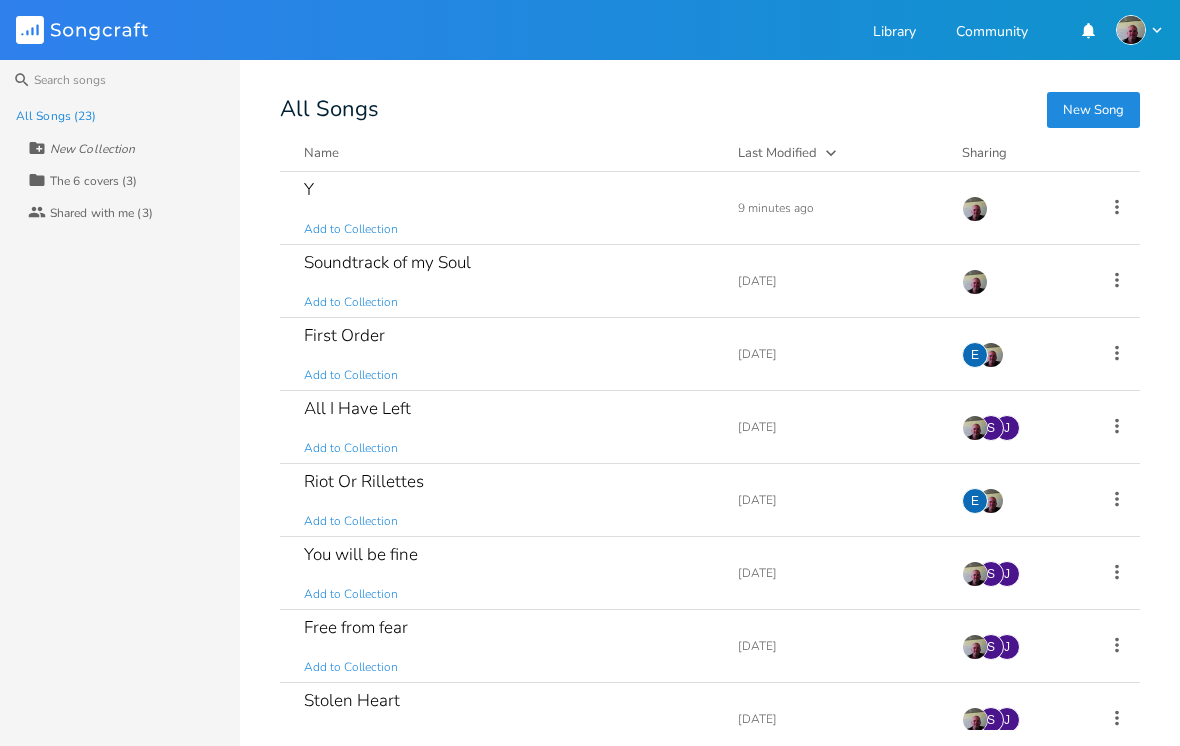 click 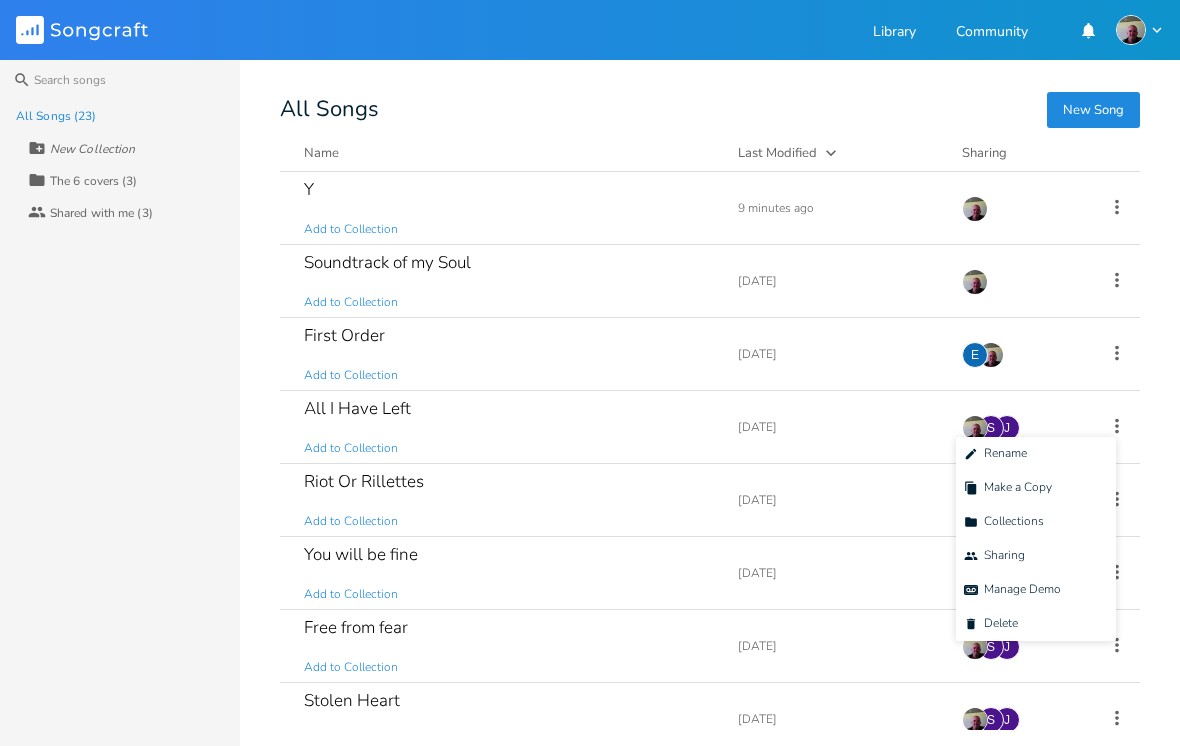 click on "Collaborators Sharing" at bounding box center [1036, 556] 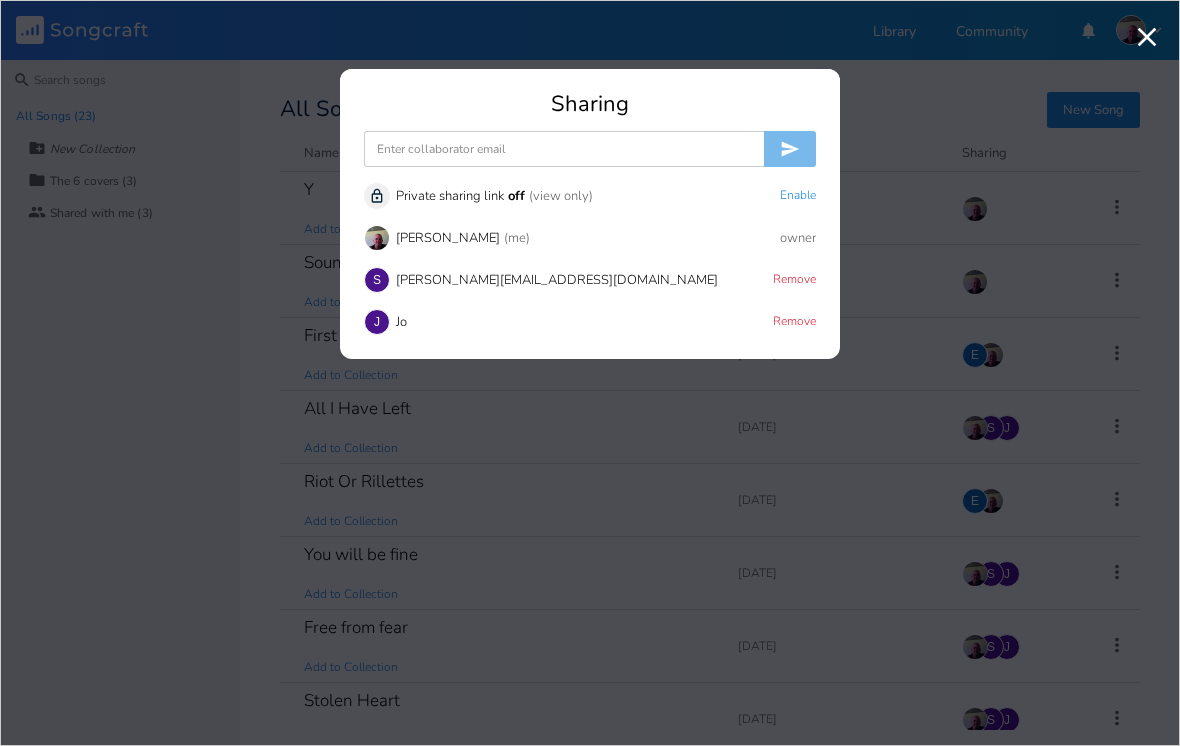 click on "Remove" at bounding box center [794, 280] 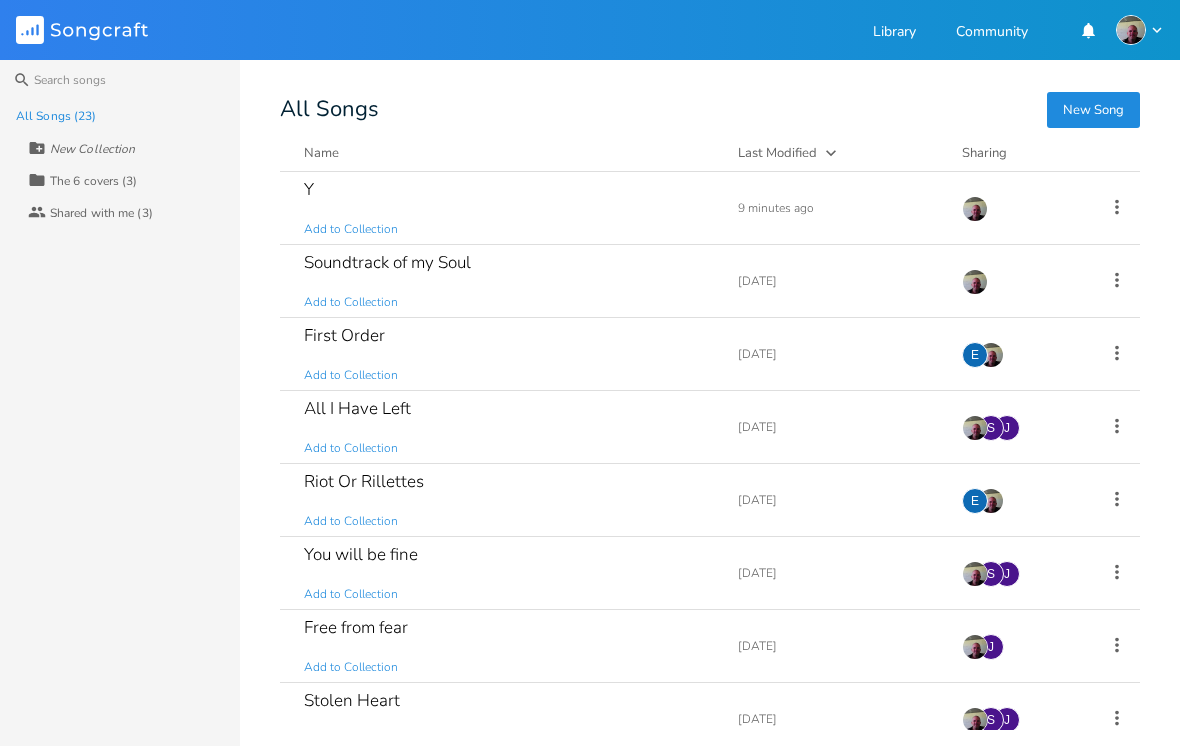 click on "[DATE]" at bounding box center [838, 281] 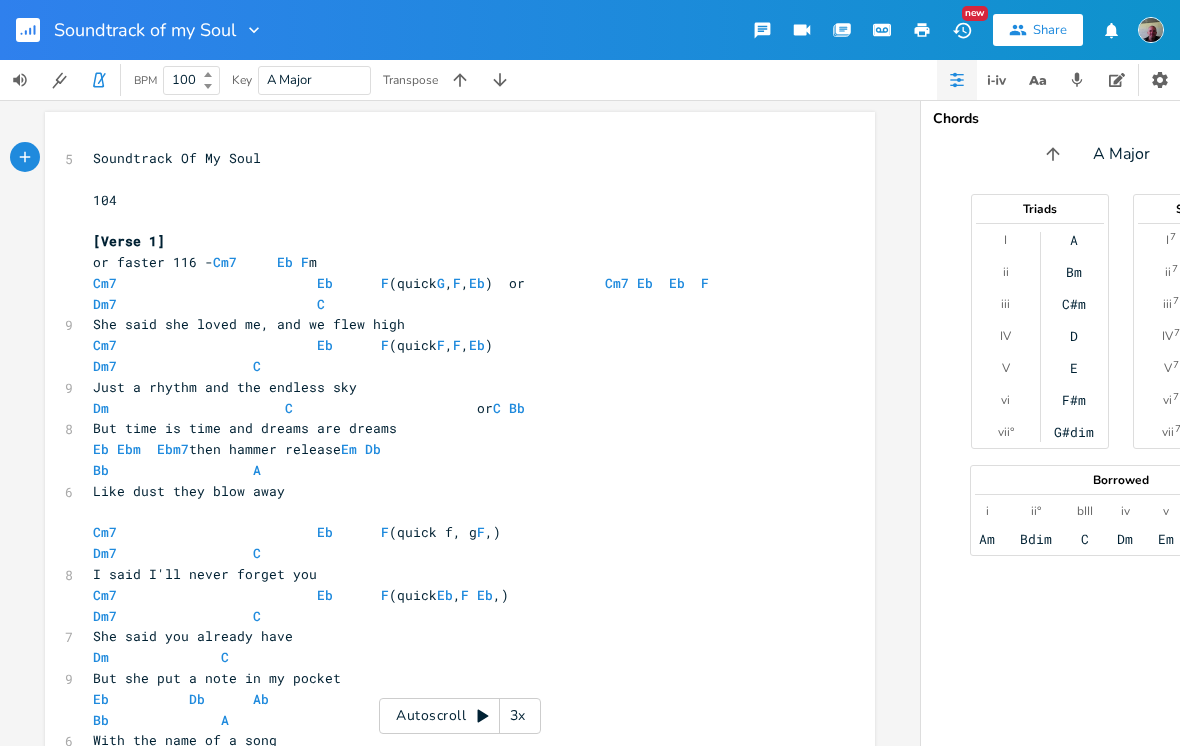 click 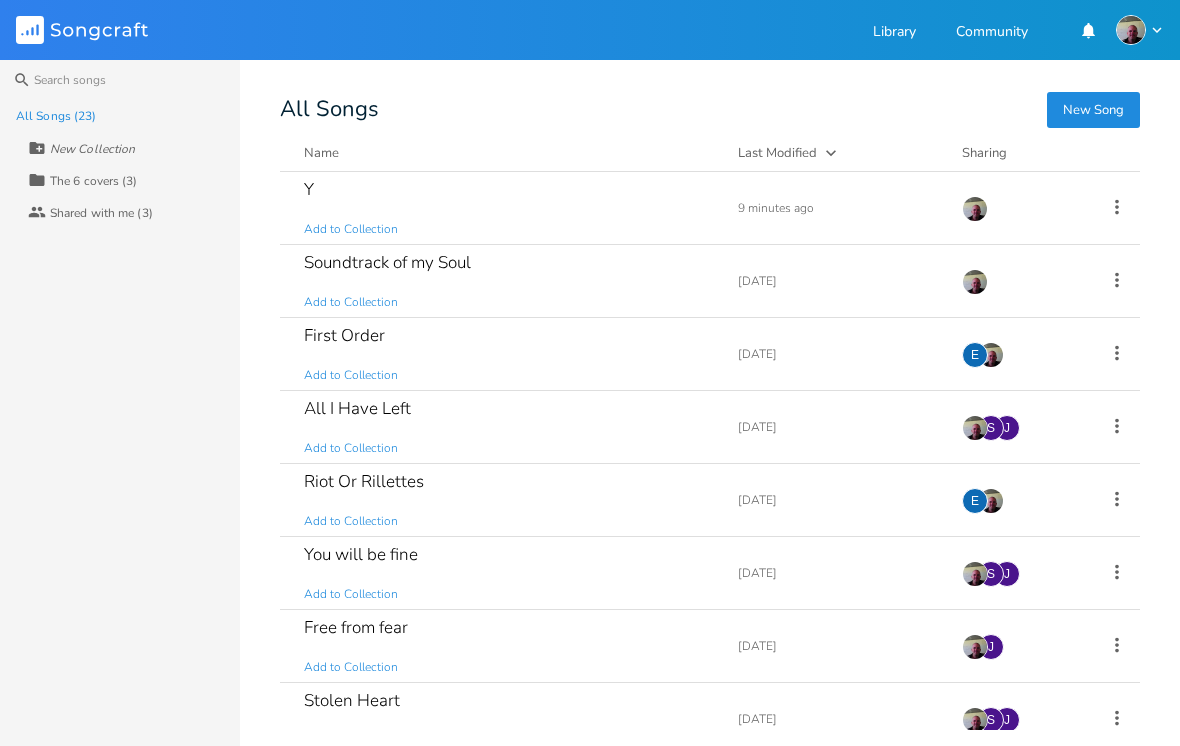 click 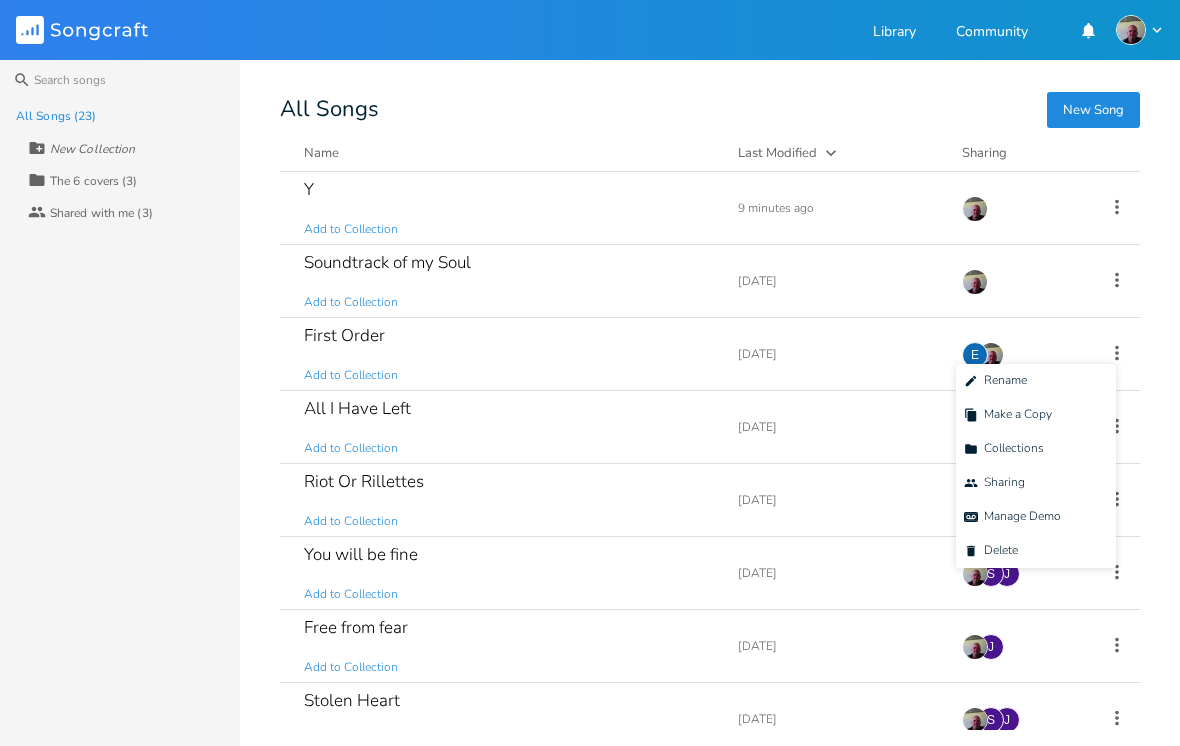 click on "Collaborators Sharing" at bounding box center [994, 483] 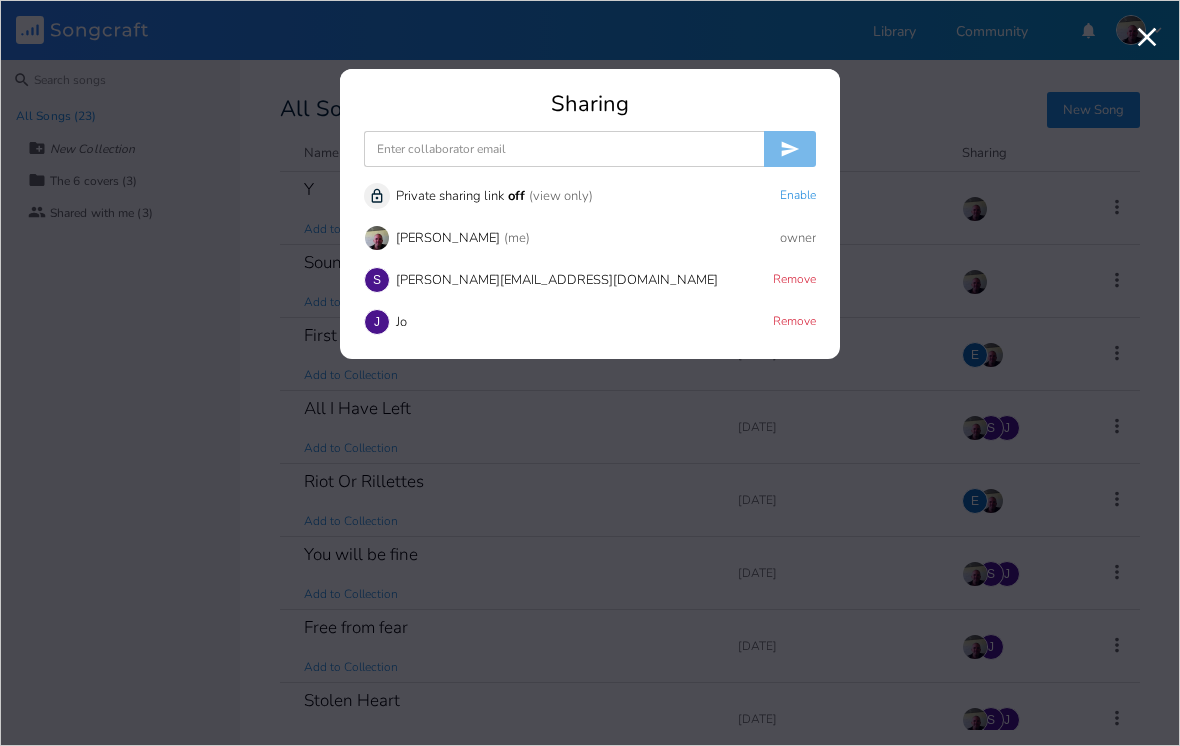 click on "Remove" at bounding box center (794, 280) 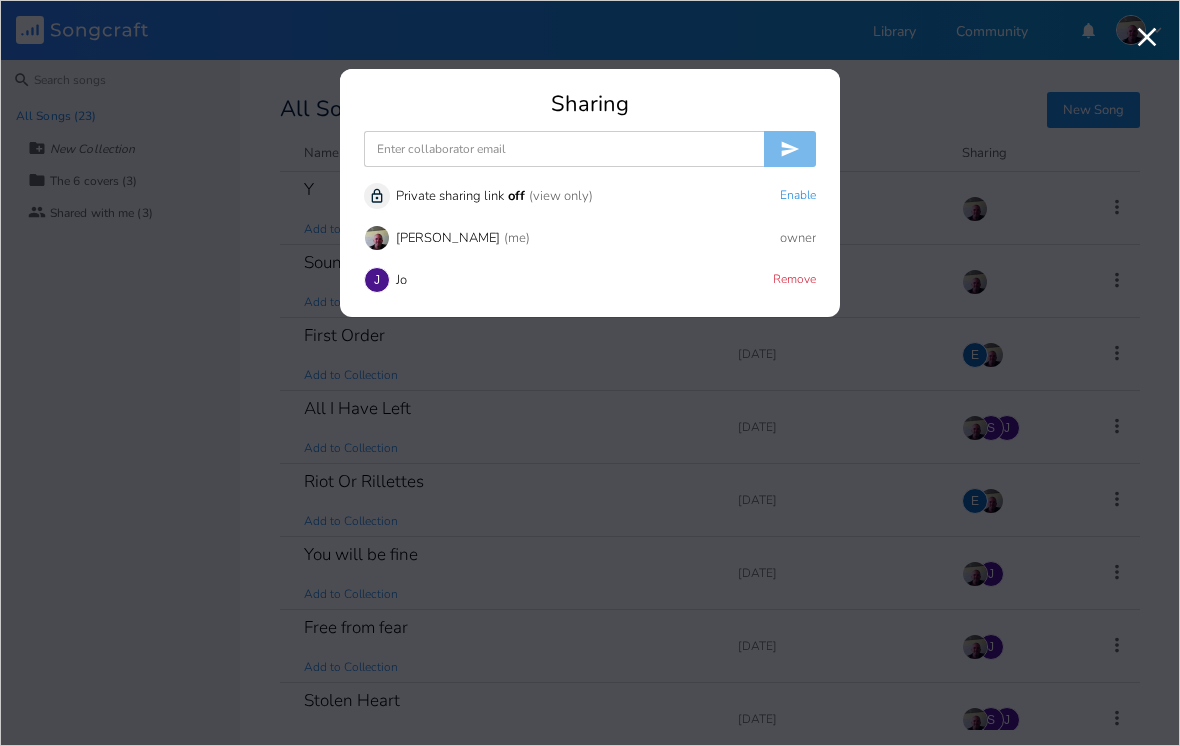 click on "Remove" at bounding box center (794, 280) 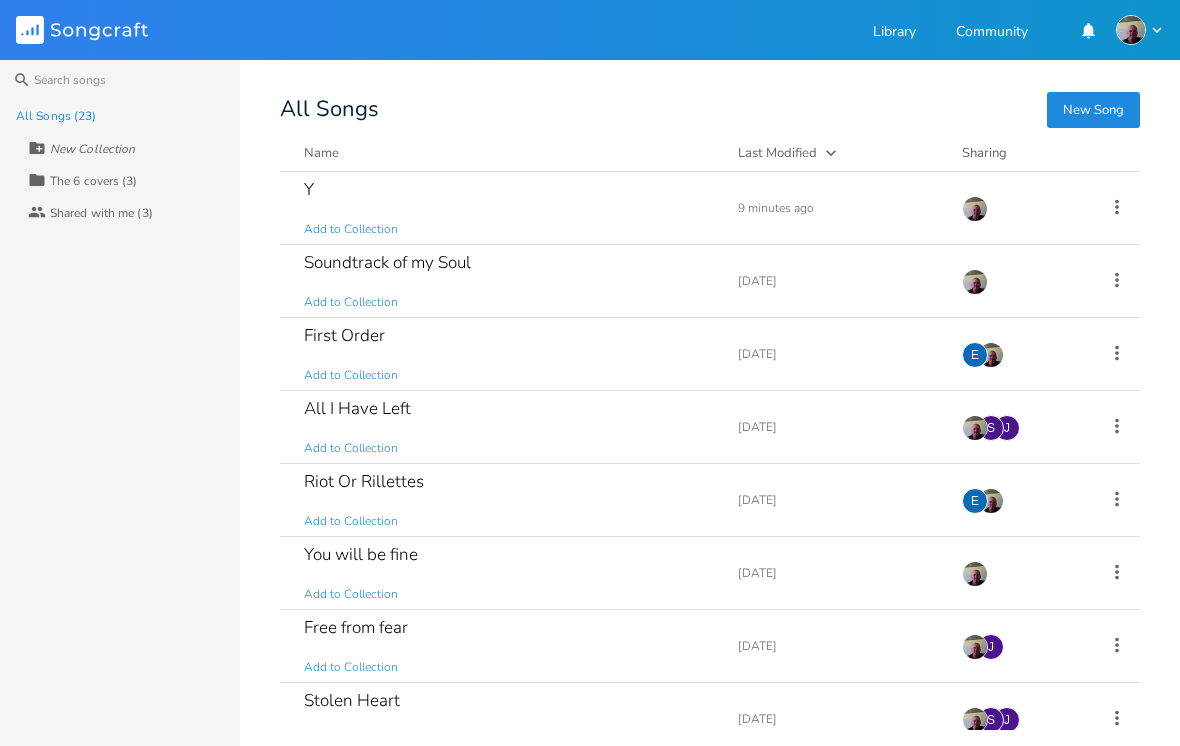 click 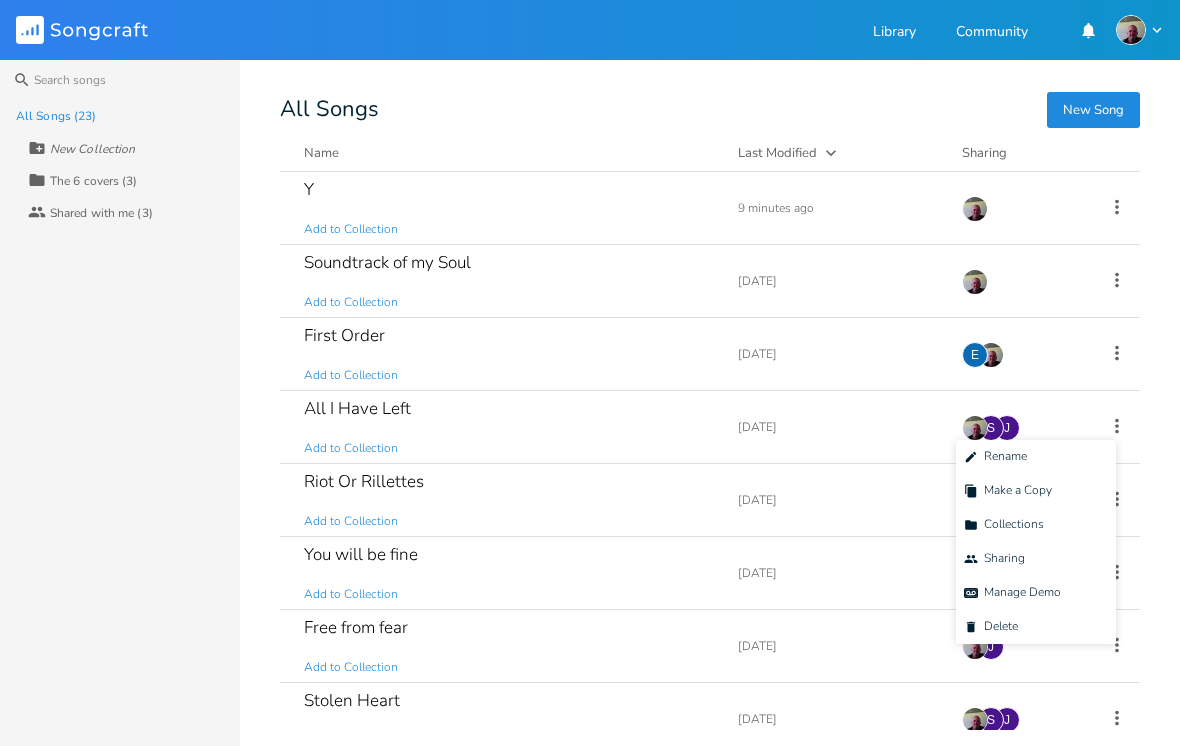 click on "All I Have Left Add to Collection Add Demo [DATE] J S Edit Rename Duplicate Make a Copy Collection Collections Collaborators Sharing Demo Manage Demo Delete Delete" at bounding box center (710, 427) 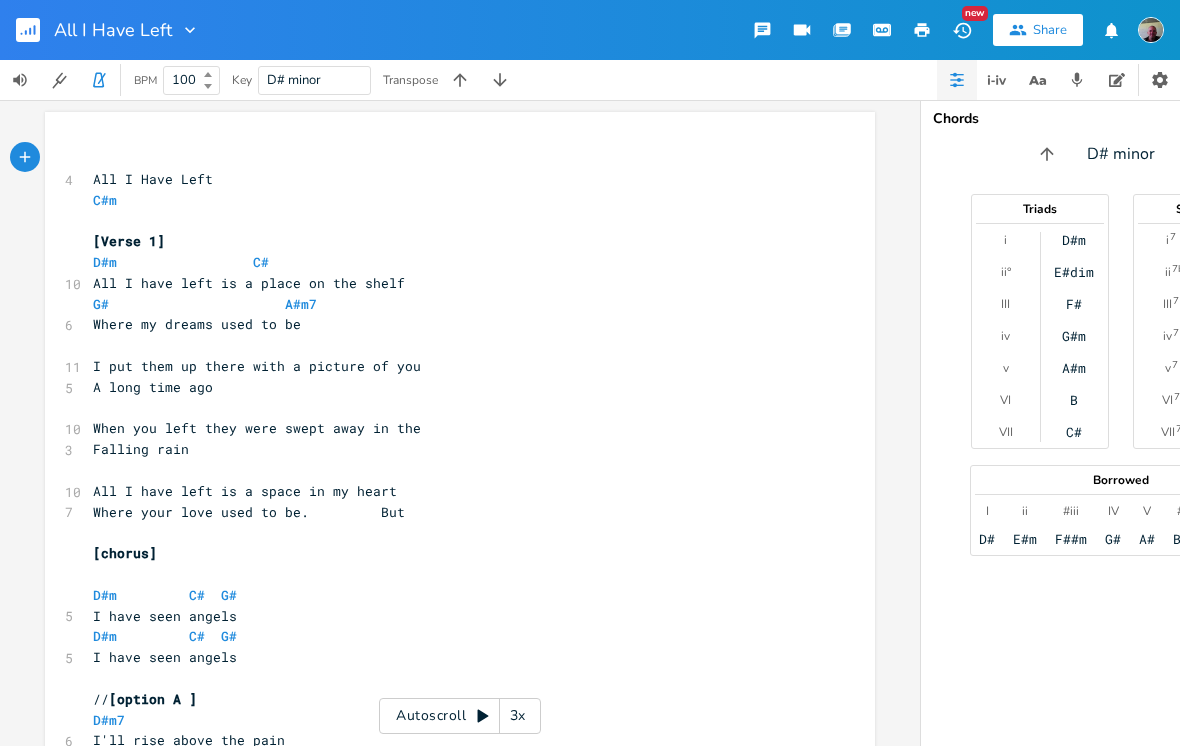 click 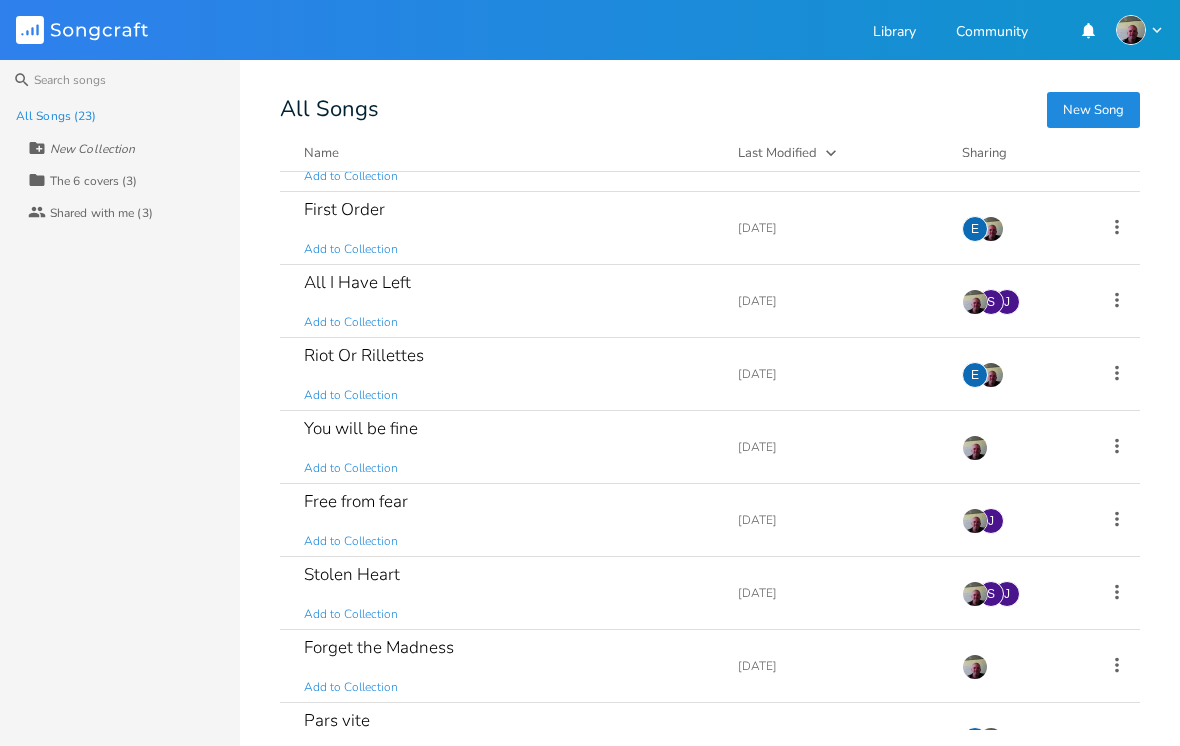 scroll, scrollTop: 127, scrollLeft: 0, axis: vertical 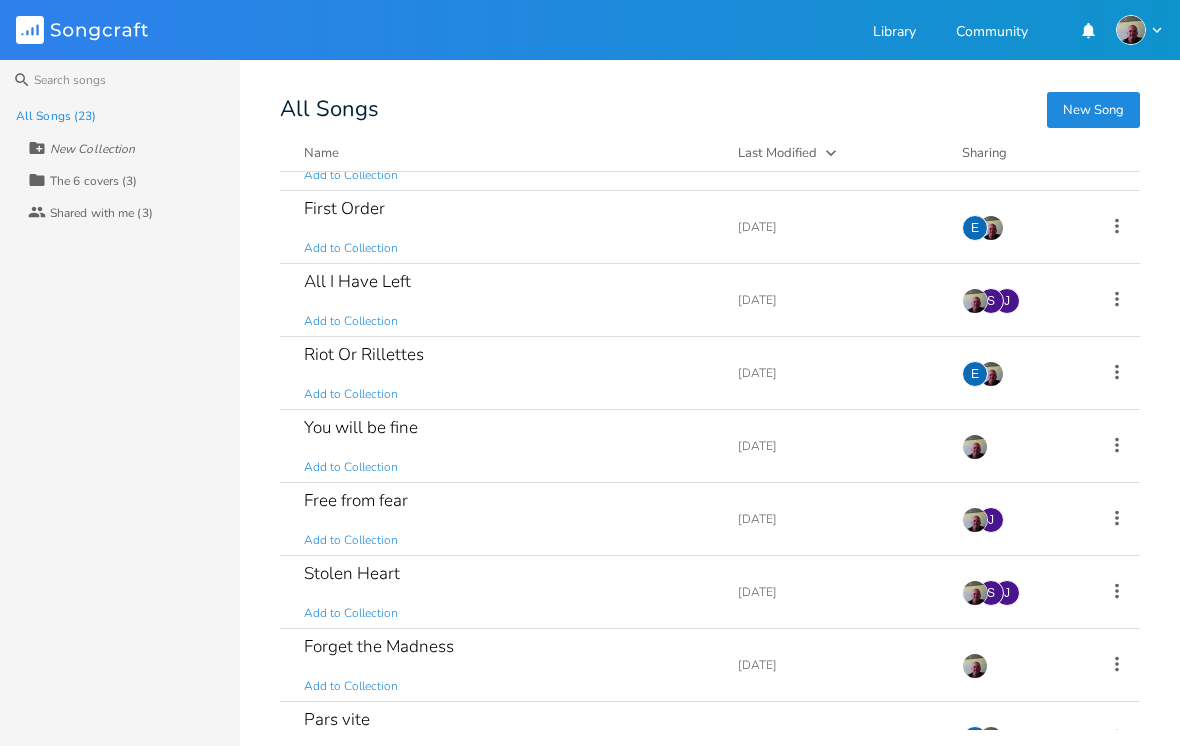 click 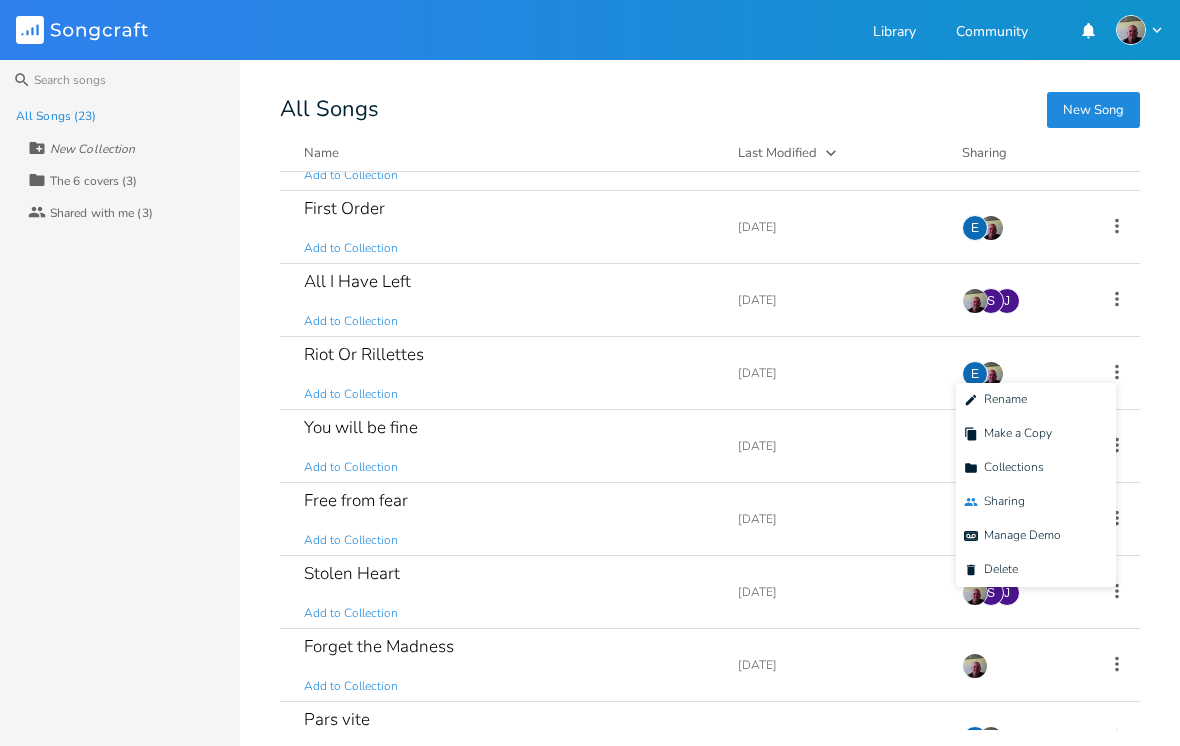 click on "Collaborators Sharing" at bounding box center [1036, 502] 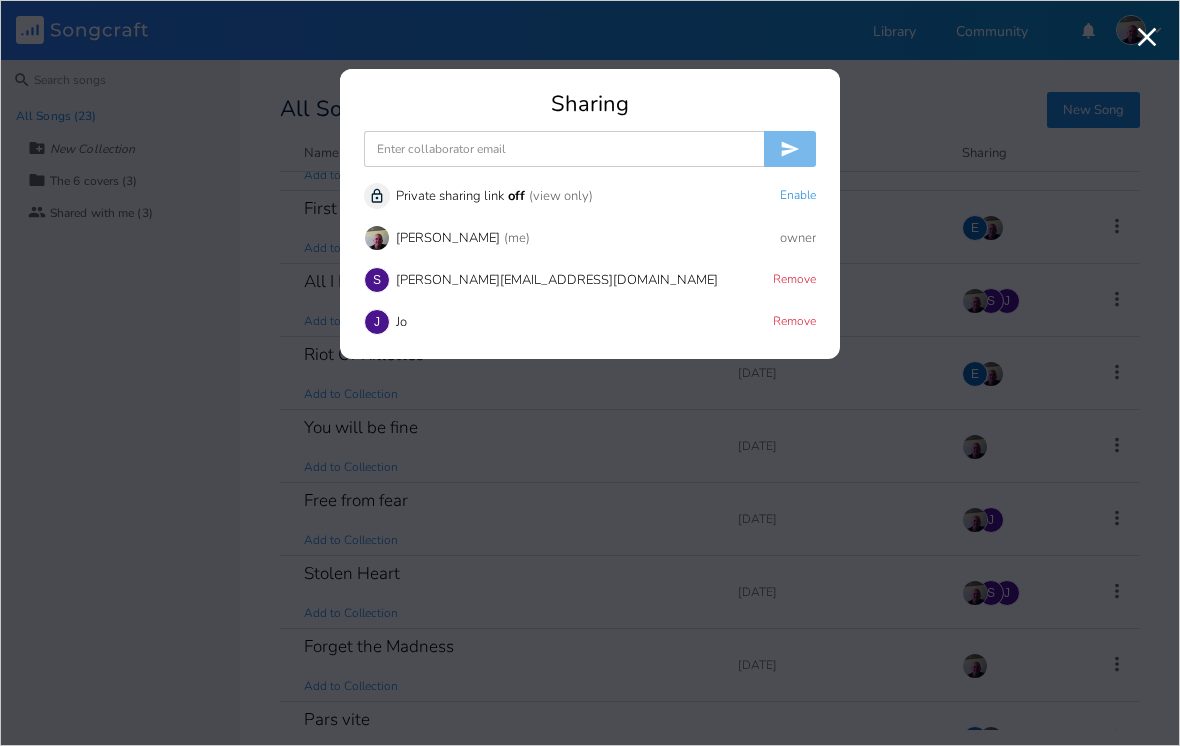 click on "Remove" at bounding box center (794, 280) 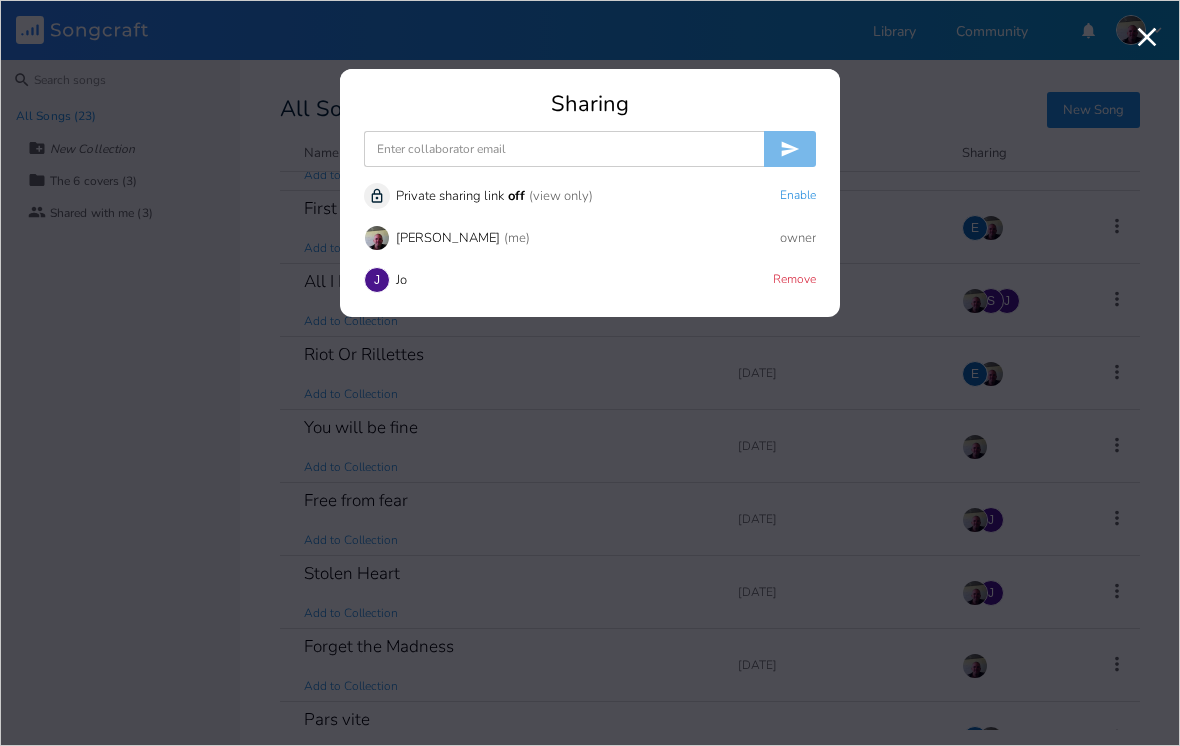 click on "Remove" at bounding box center (794, 280) 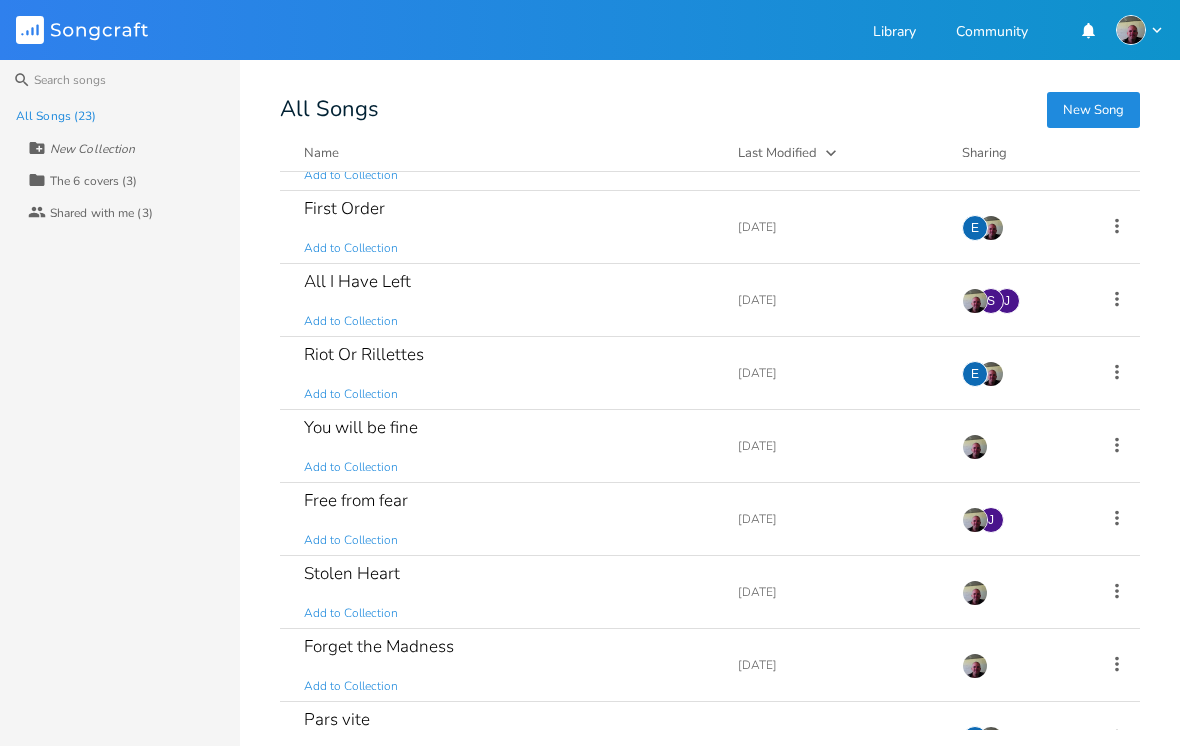 click on "Free from fear Add to Collection Add Demo [DATE] J" at bounding box center (710, 519) 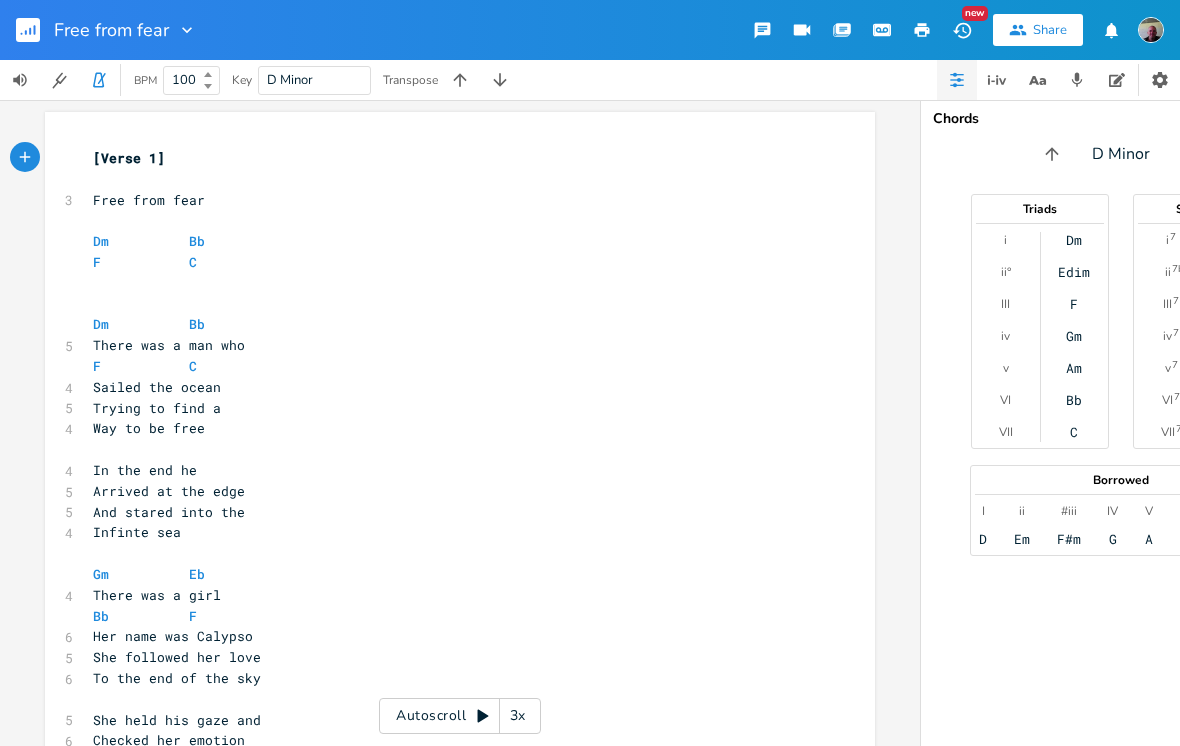 click 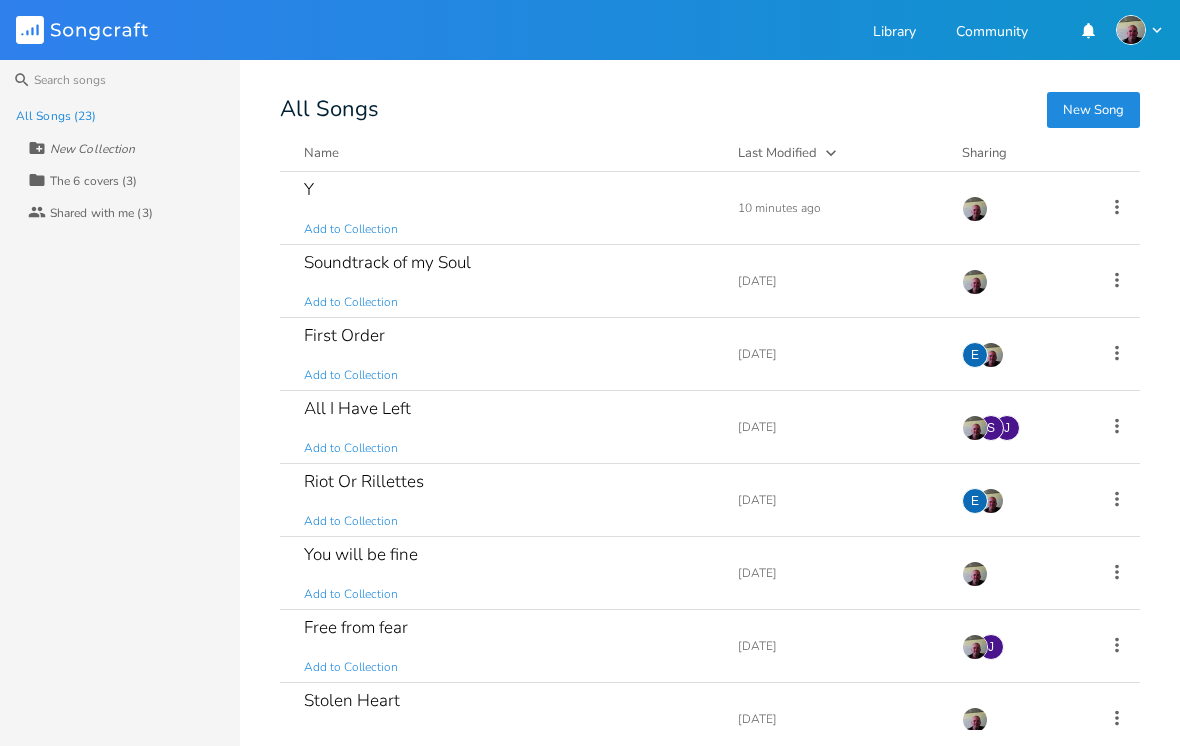 click 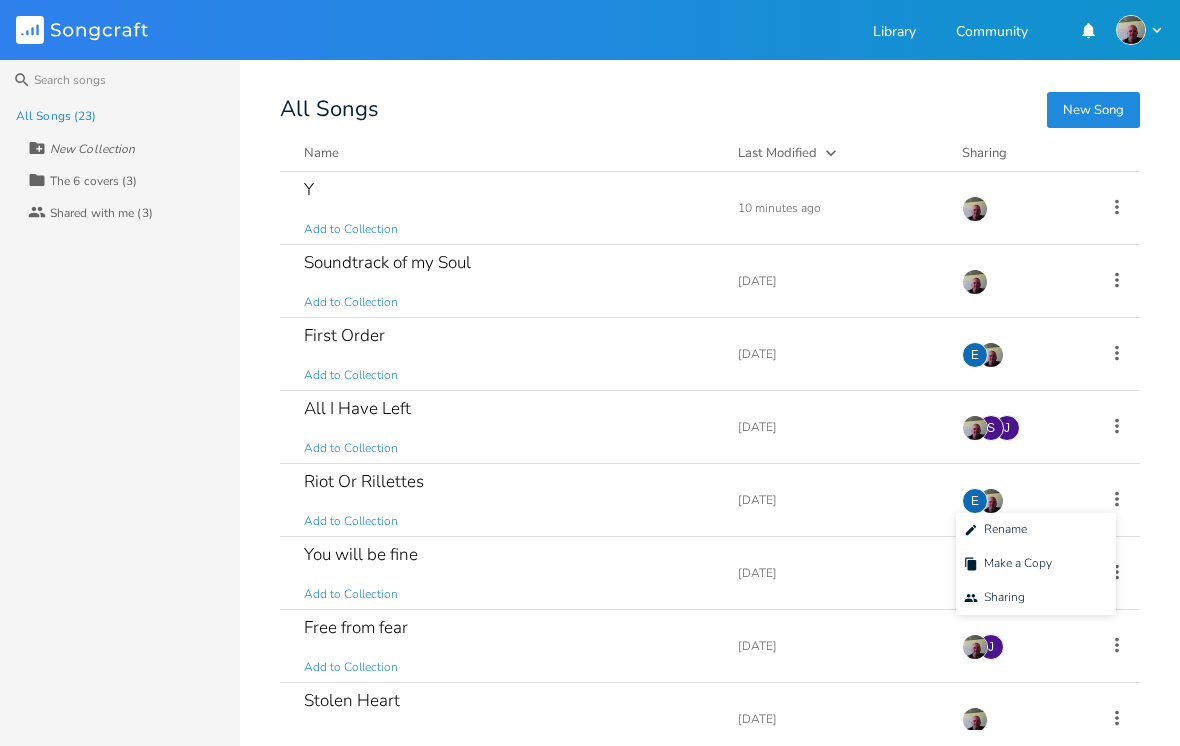 click on "Collaborators Sharing" at bounding box center [994, 598] 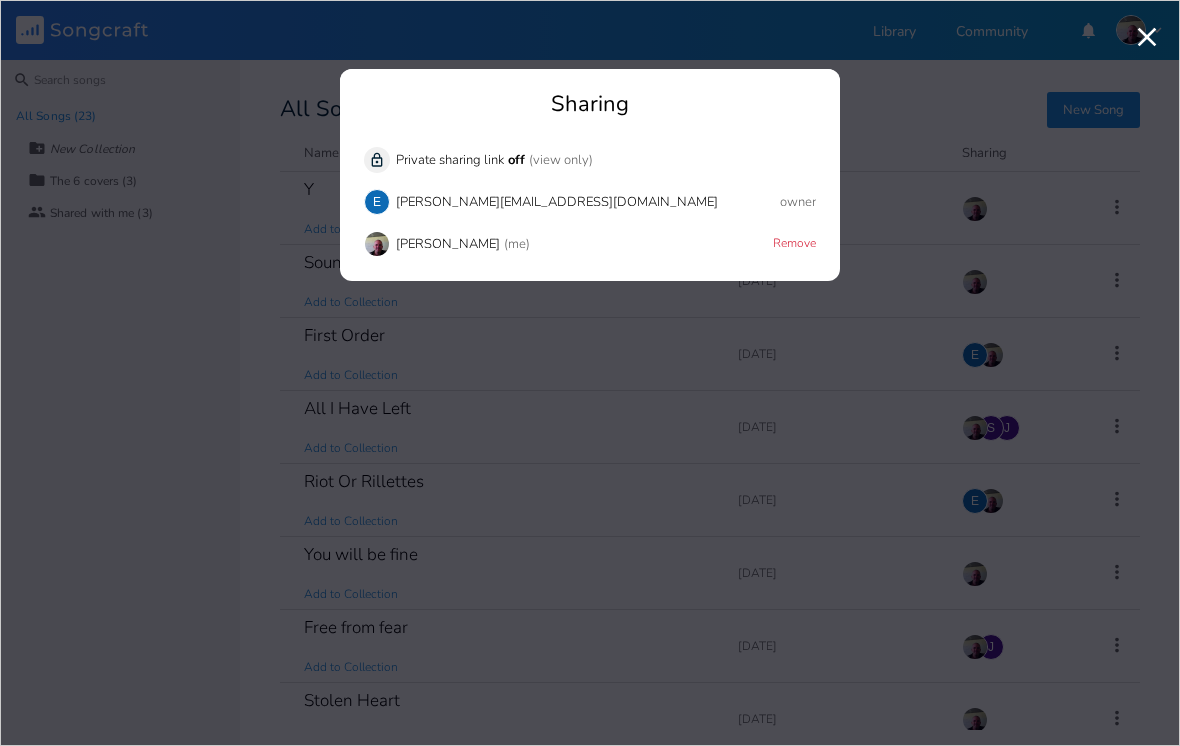 click on "Remove" at bounding box center [794, 244] 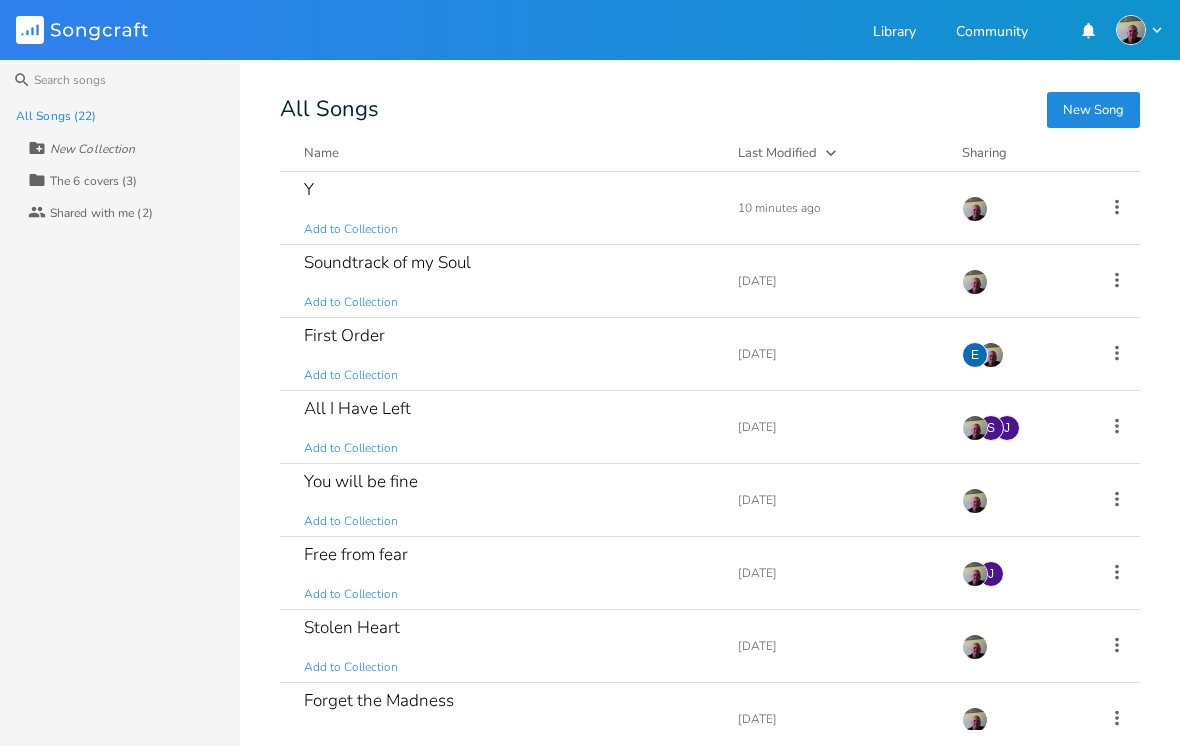 click 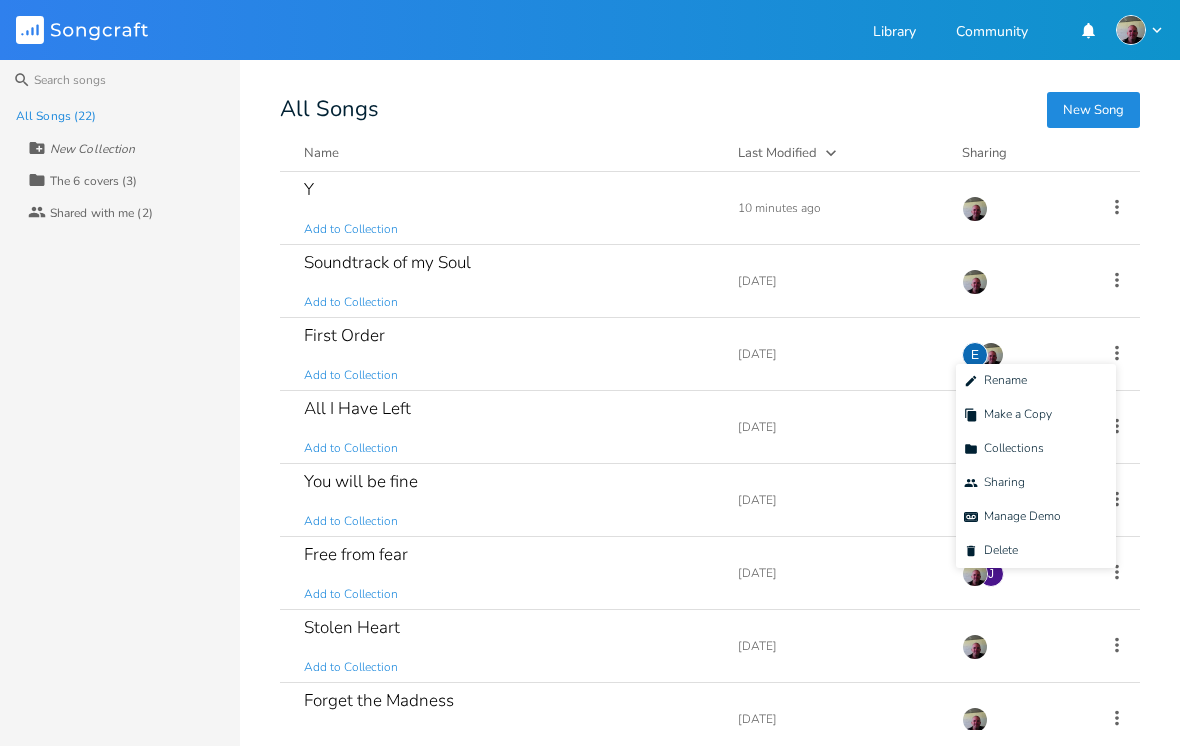 click on "Collaborators Sharing" at bounding box center [1036, 483] 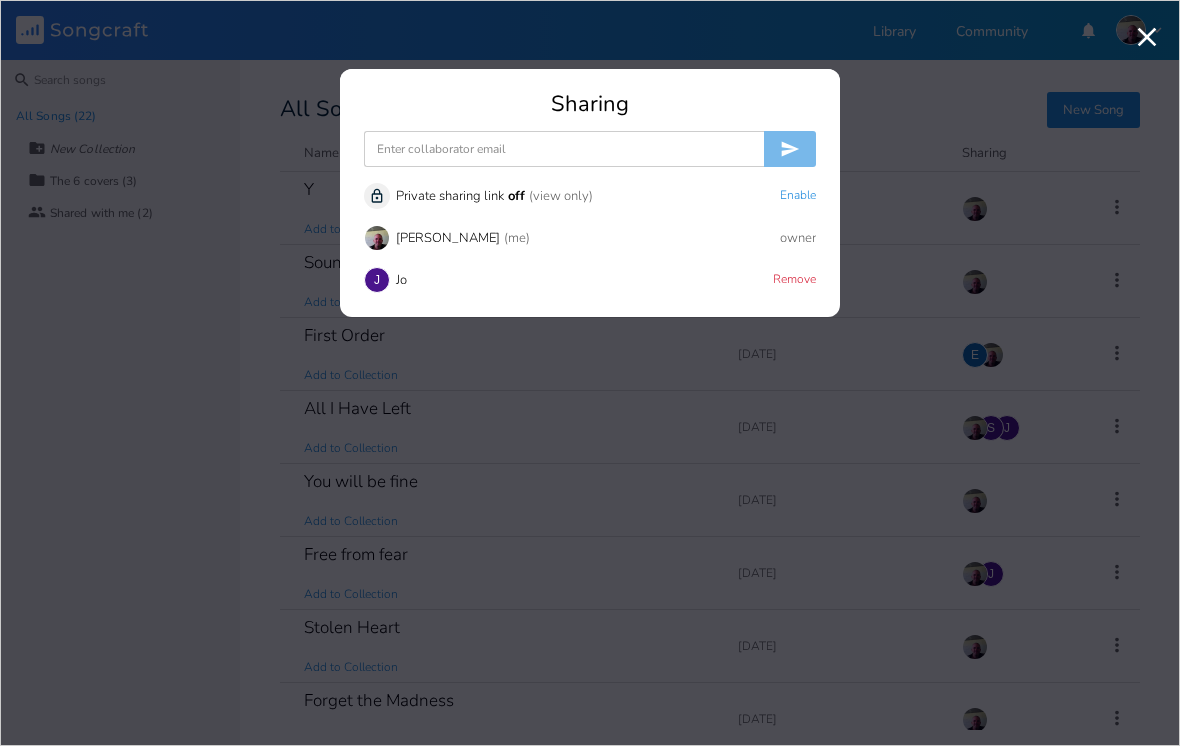 click on "Remove" at bounding box center [794, 280] 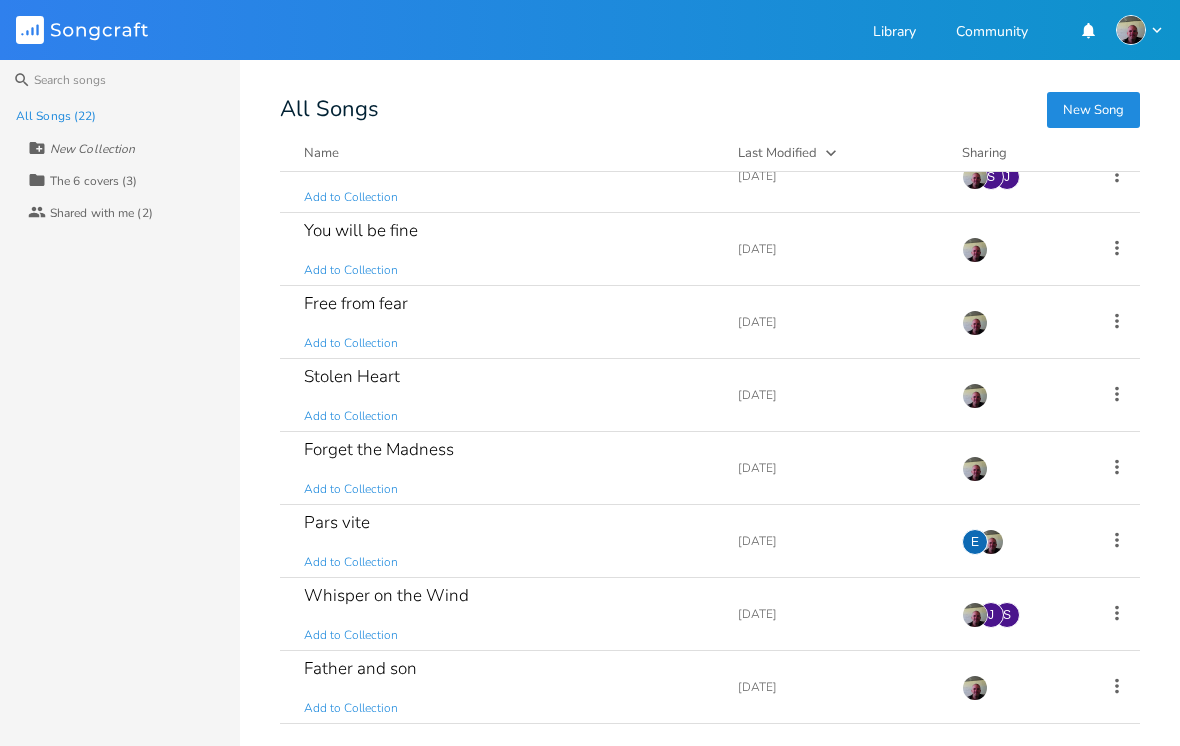 scroll, scrollTop: 250, scrollLeft: 0, axis: vertical 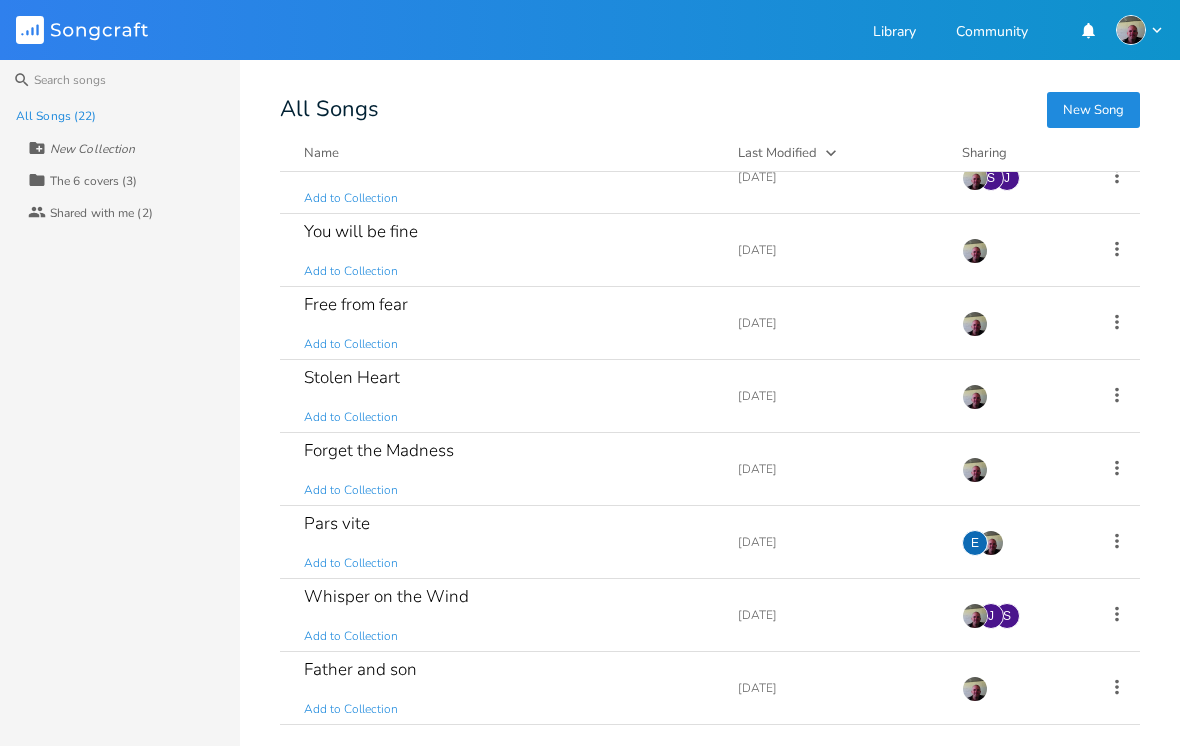 click on "Whisper on the Wind Add to Collection" at bounding box center (509, 615) 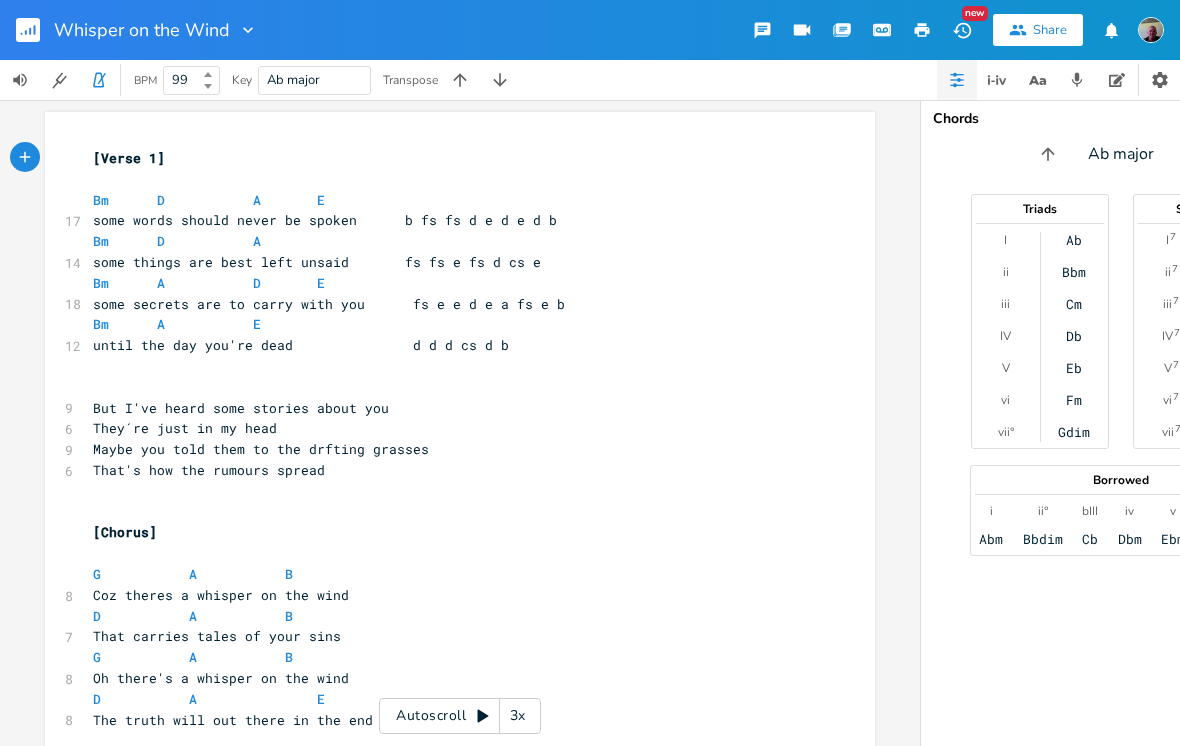 click 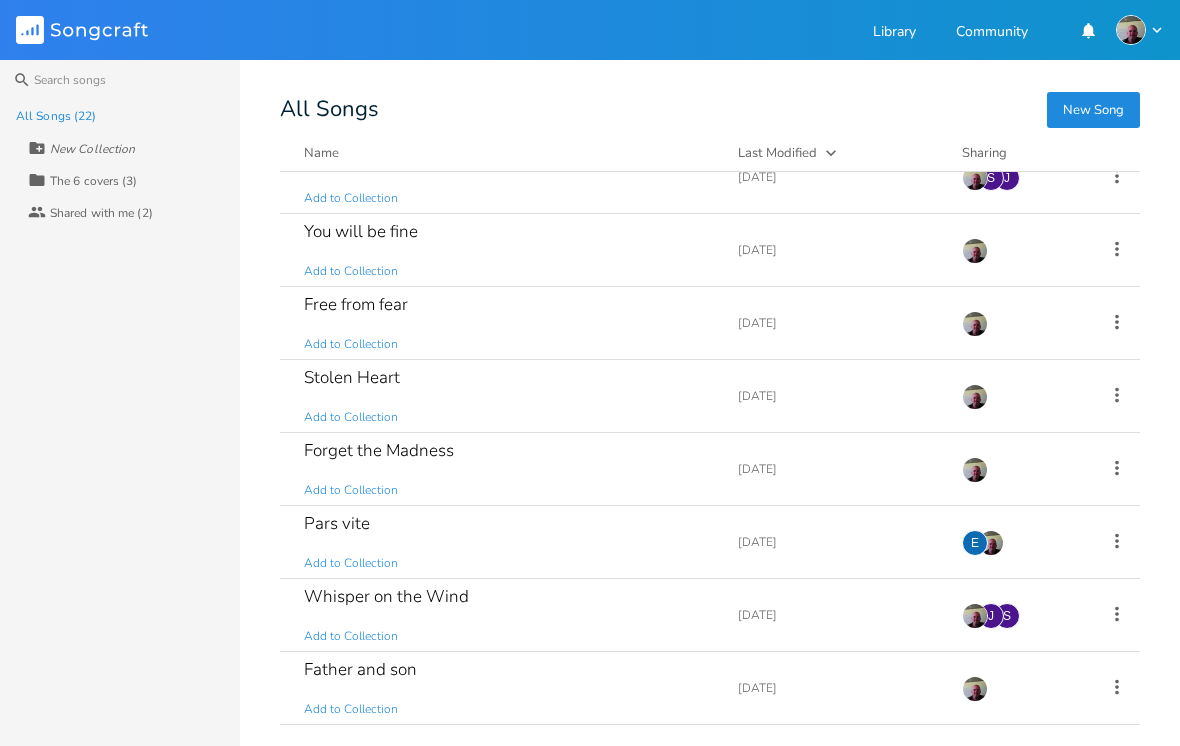 scroll, scrollTop: 251, scrollLeft: 0, axis: vertical 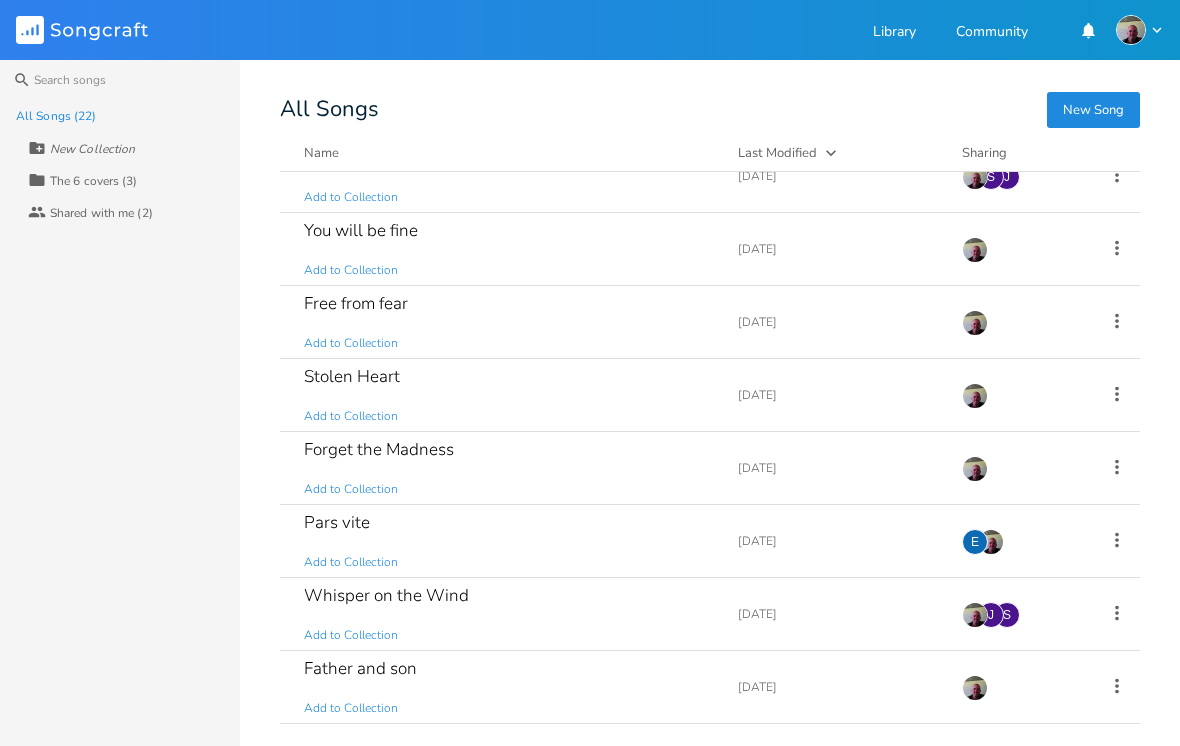 click 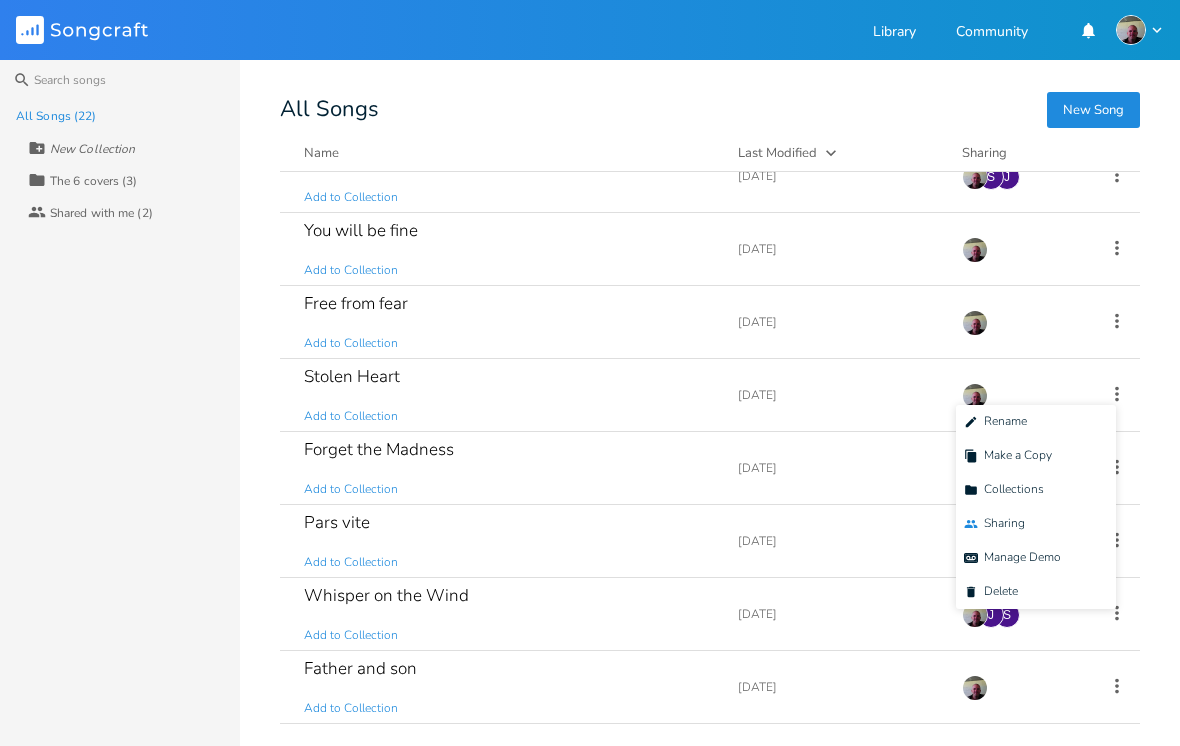 click on "Collaborators Sharing" at bounding box center [994, 524] 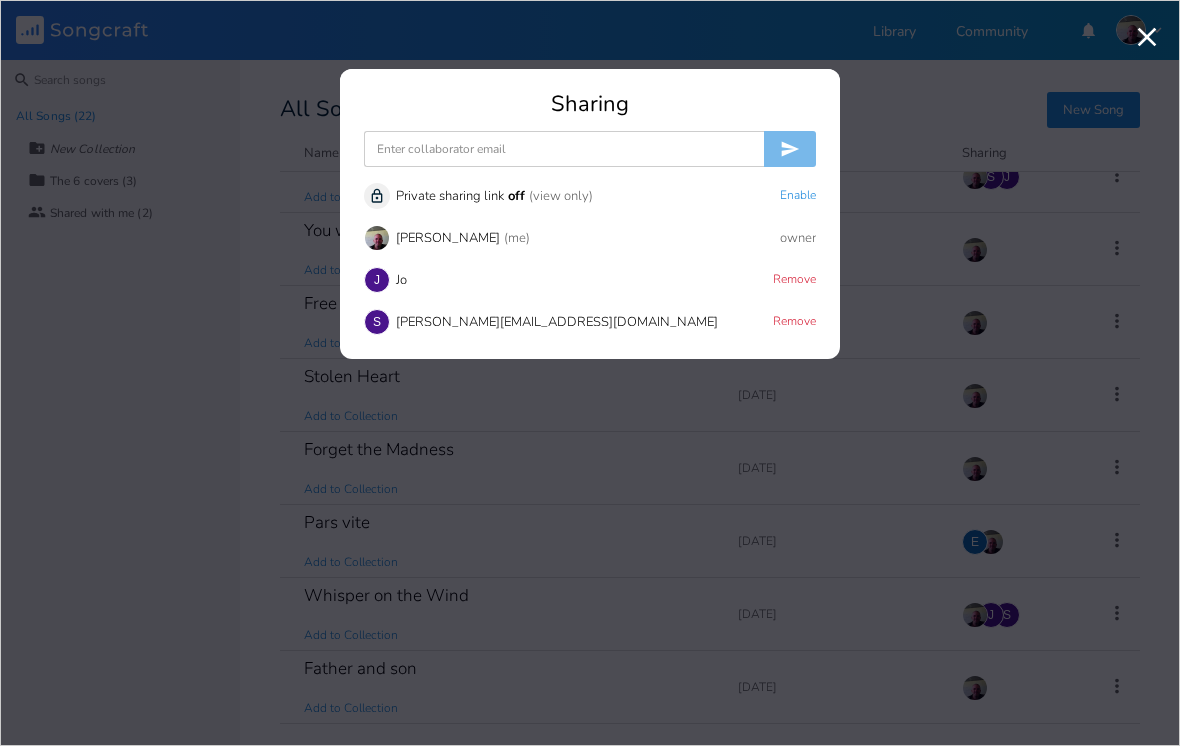 click on "Remove" at bounding box center [794, 280] 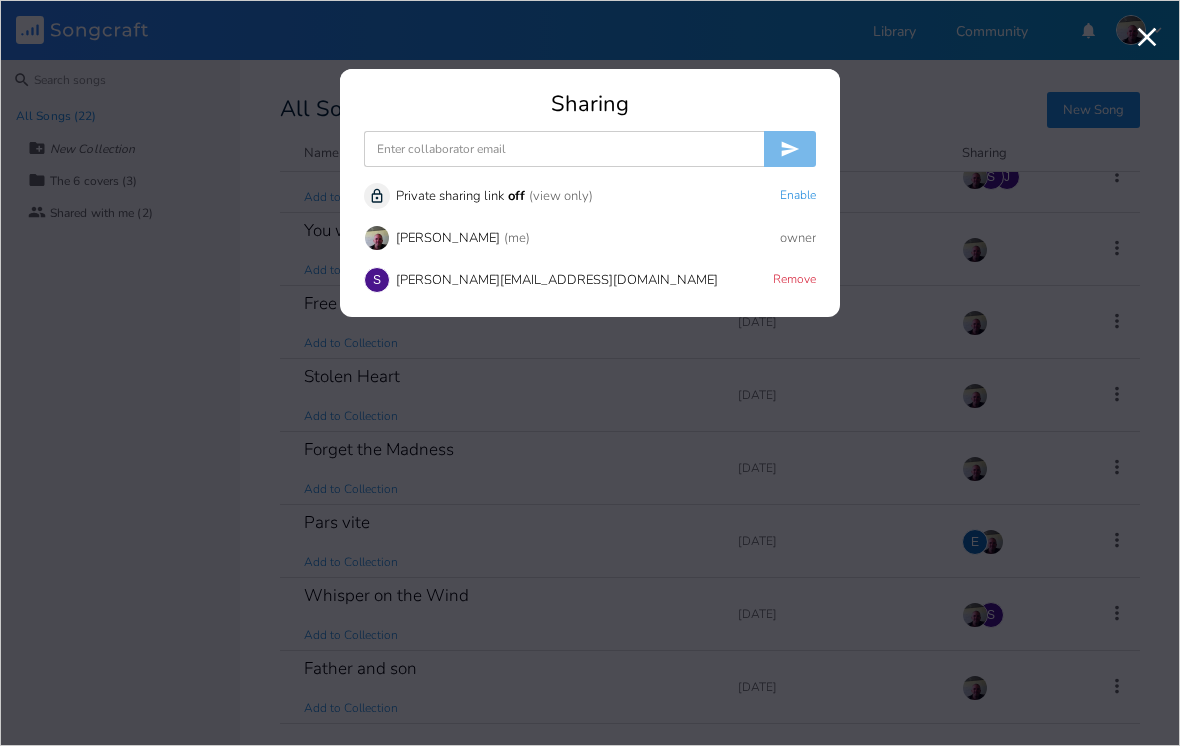 click on "Remove" at bounding box center (794, 280) 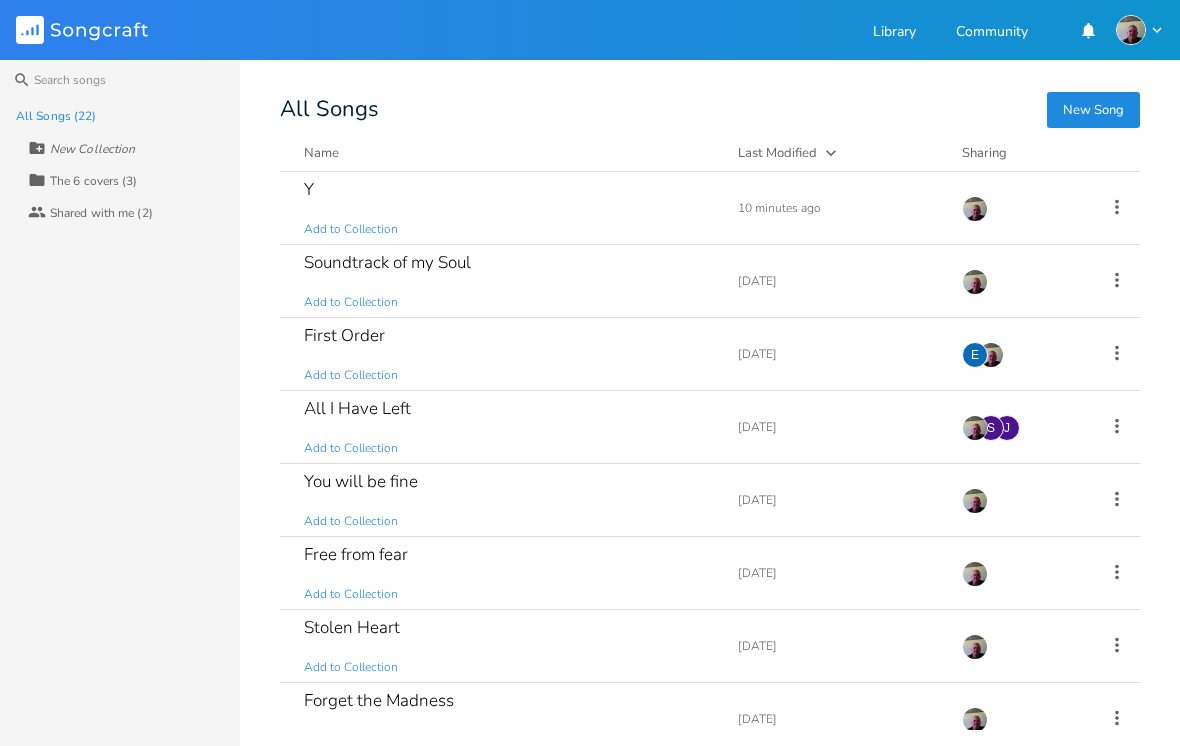scroll, scrollTop: 0, scrollLeft: 0, axis: both 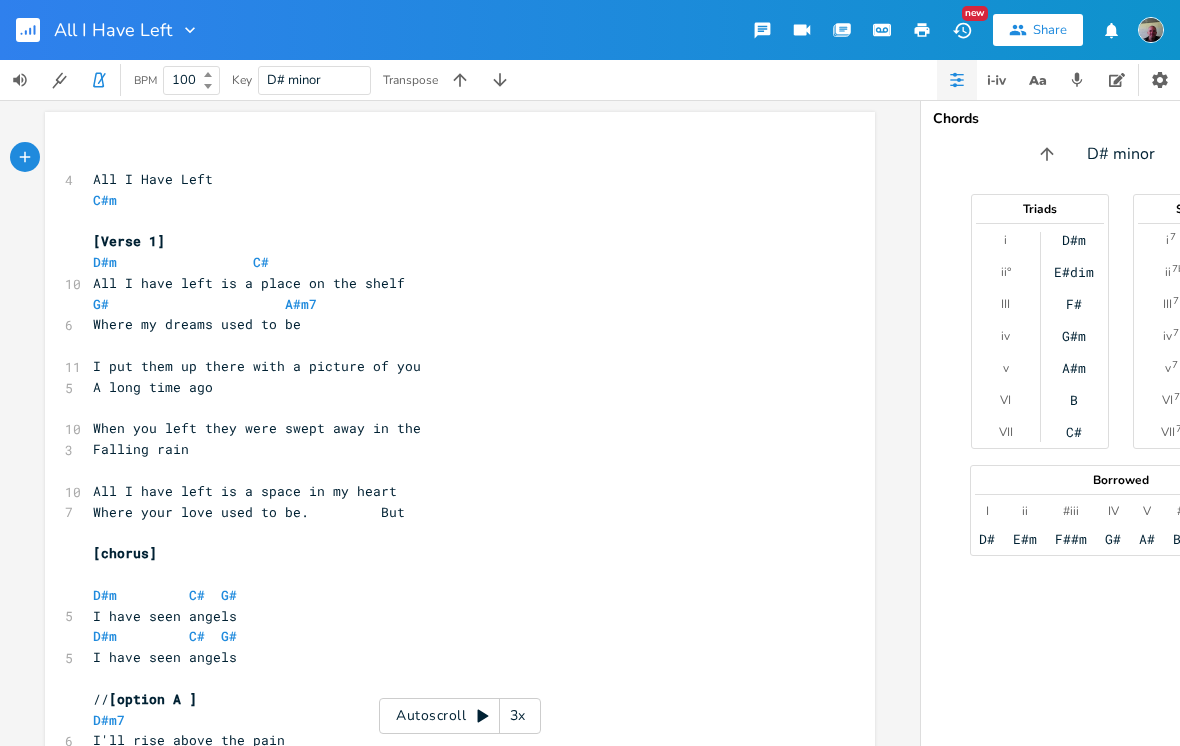 click at bounding box center (36, 30) 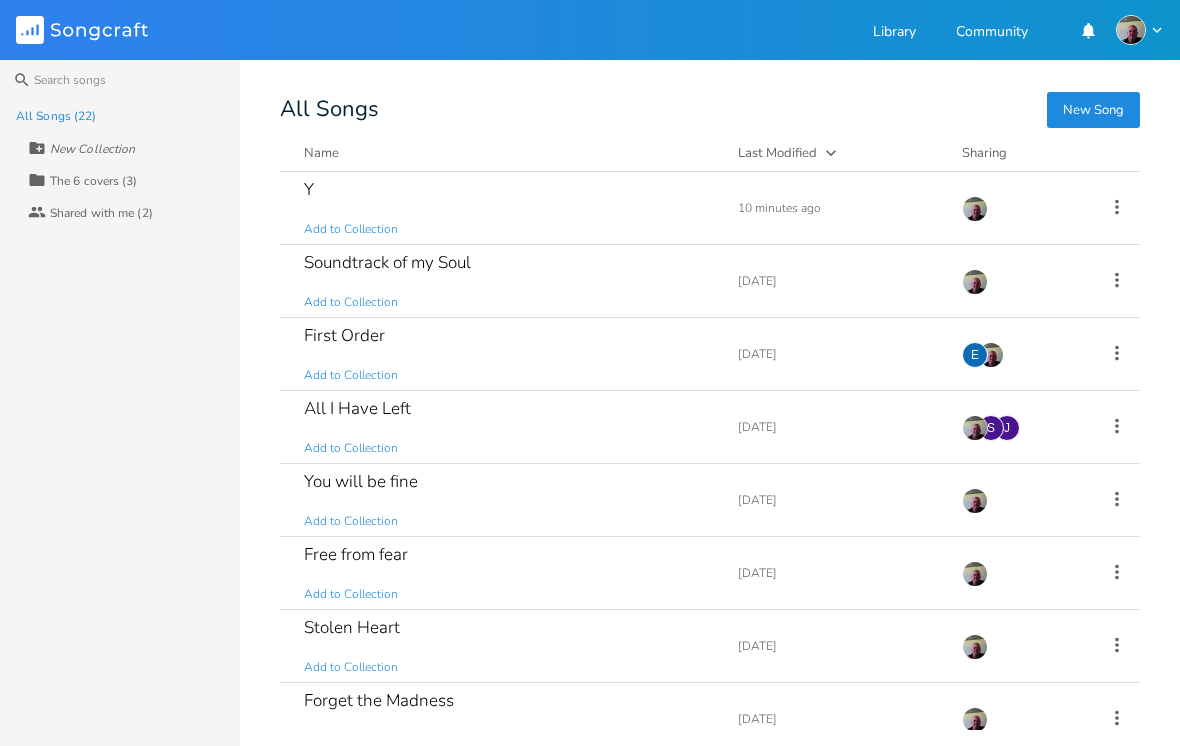 click 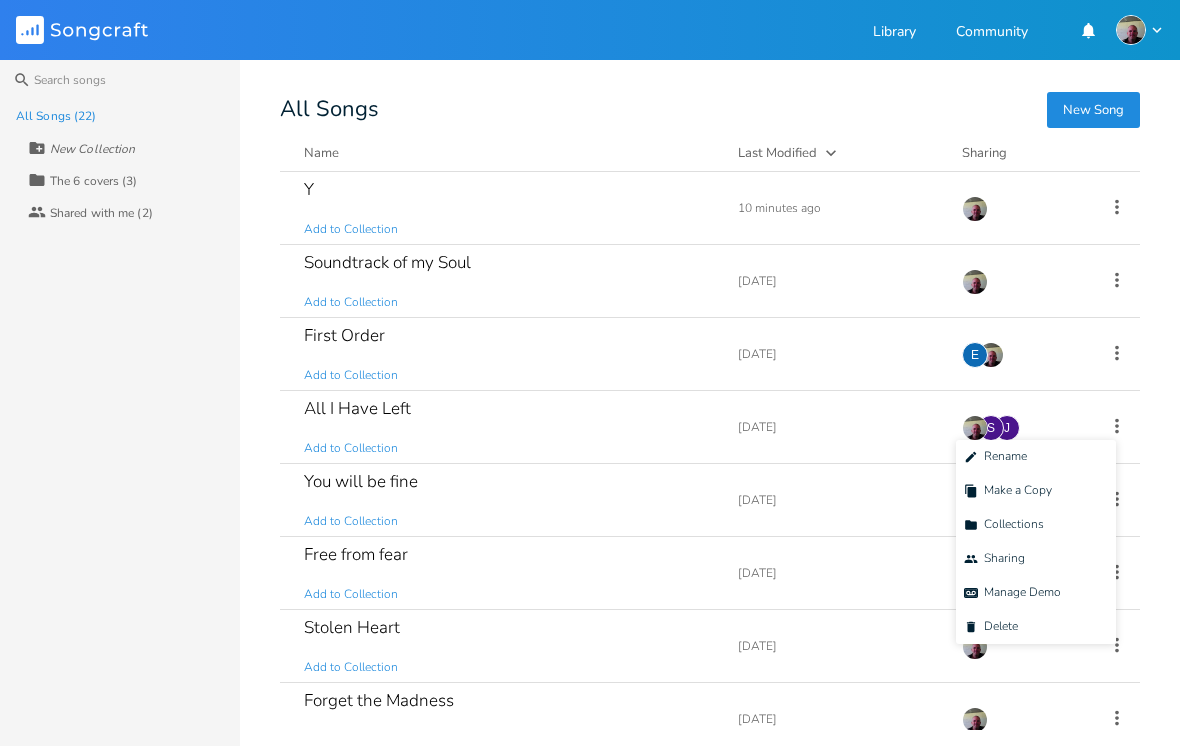 click on "Collaborators Sharing" at bounding box center [1036, 559] 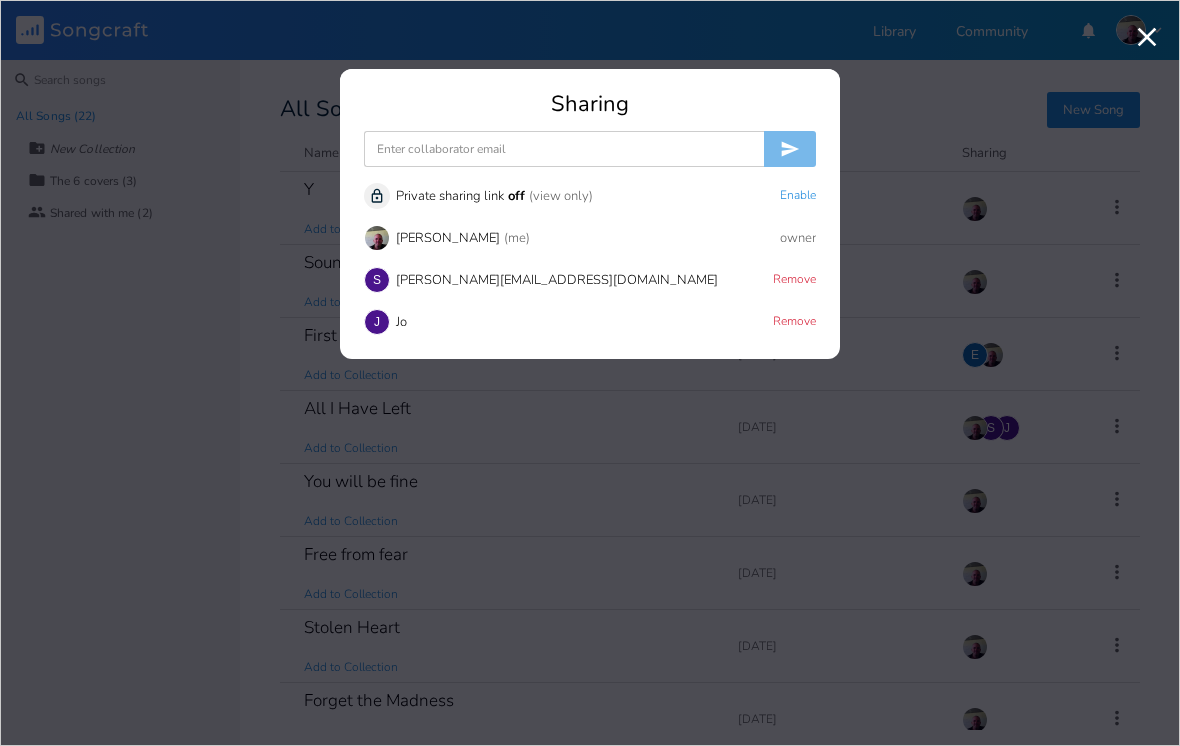 click on "Remove" at bounding box center (794, 280) 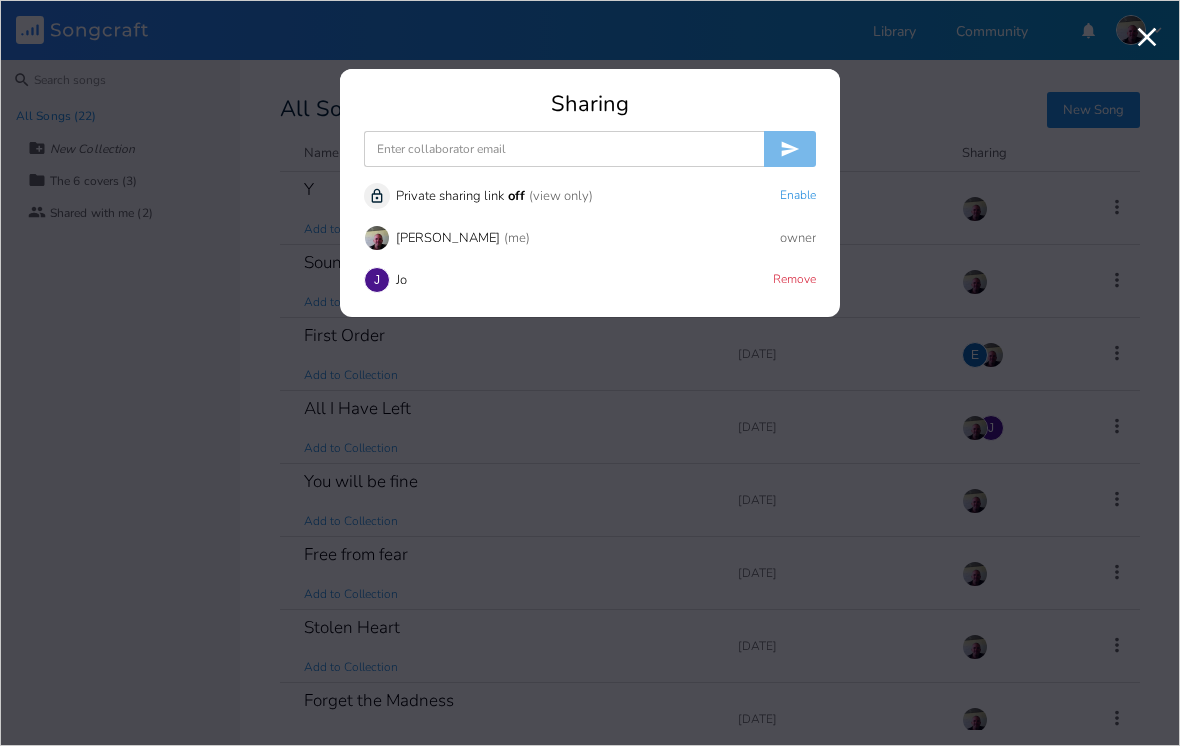 click on "Remove" at bounding box center (794, 280) 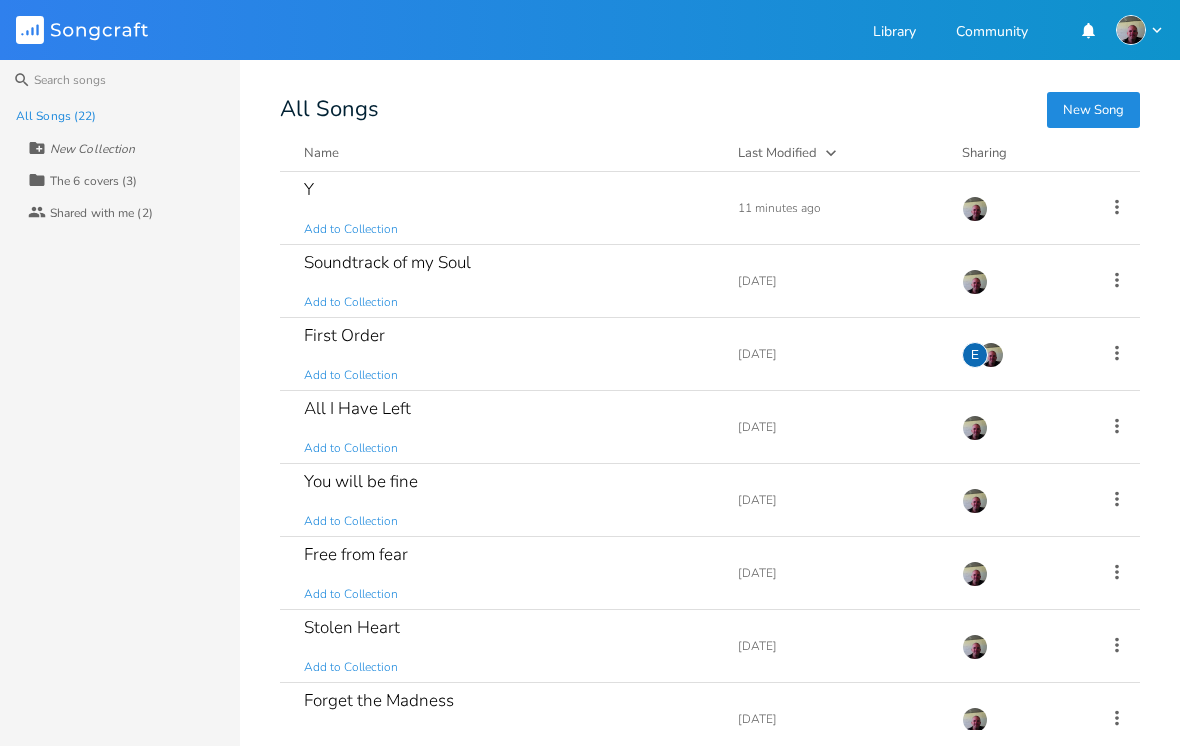 scroll, scrollTop: 0, scrollLeft: 0, axis: both 